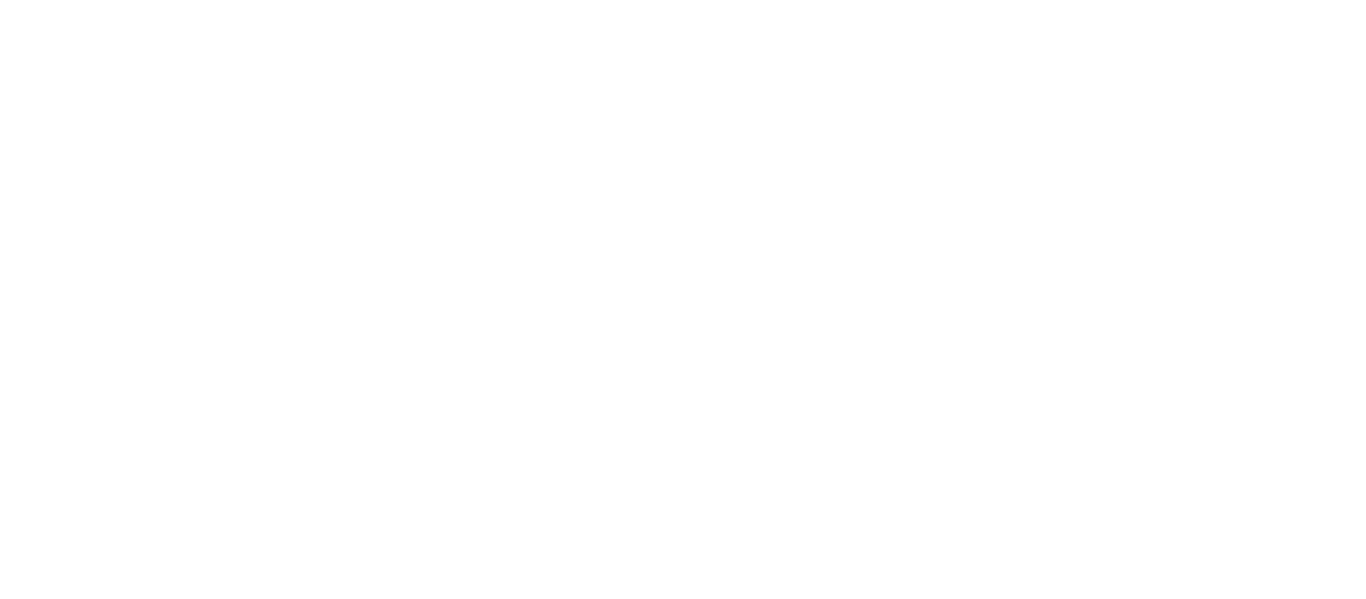 scroll, scrollTop: 0, scrollLeft: 0, axis: both 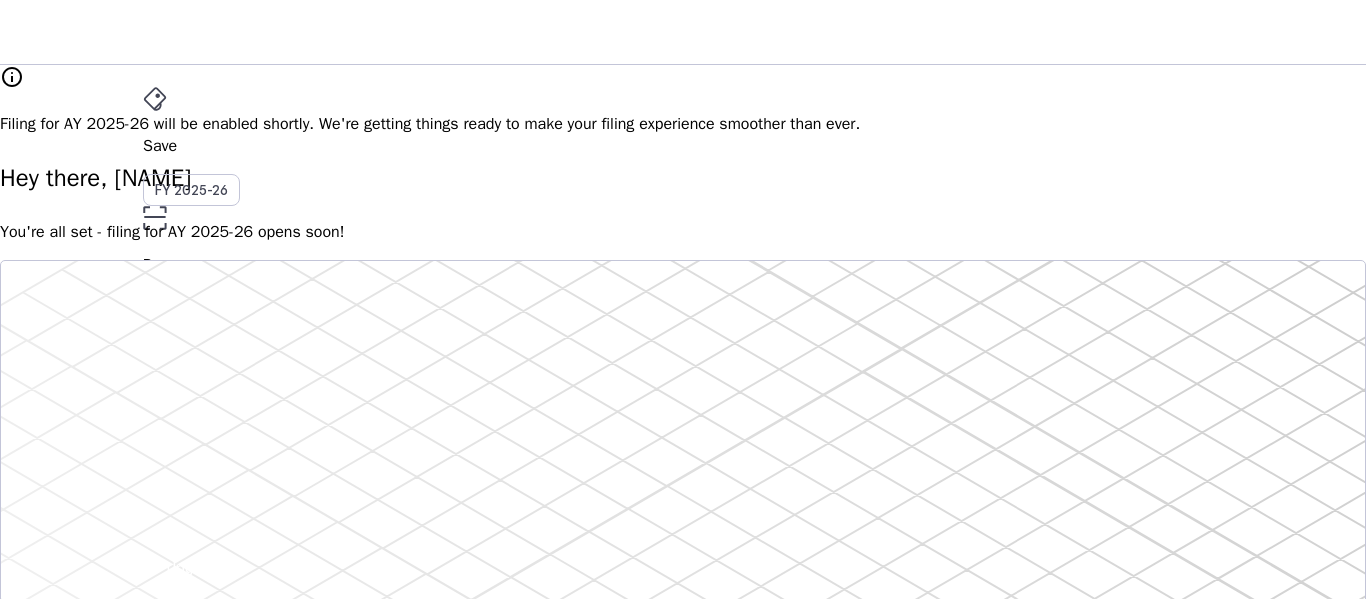 click on "arrow_drop_down" at bounding box center (155, 480) 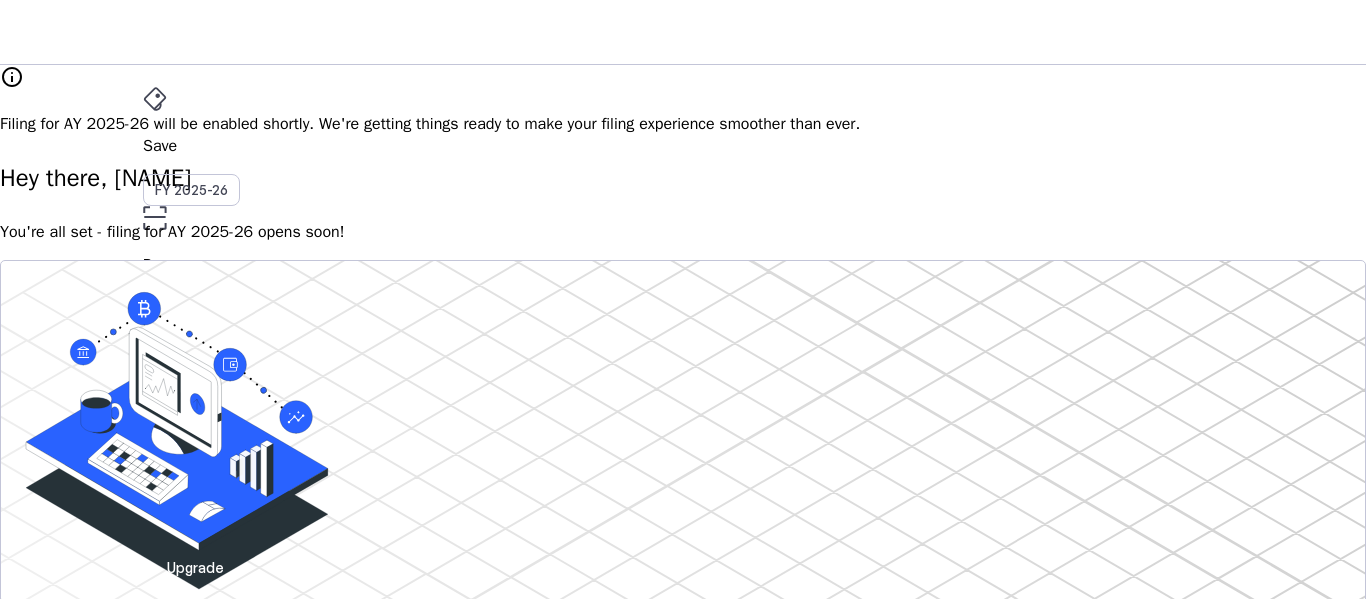 click on "Tax Documents" at bounding box center [90, 3407] 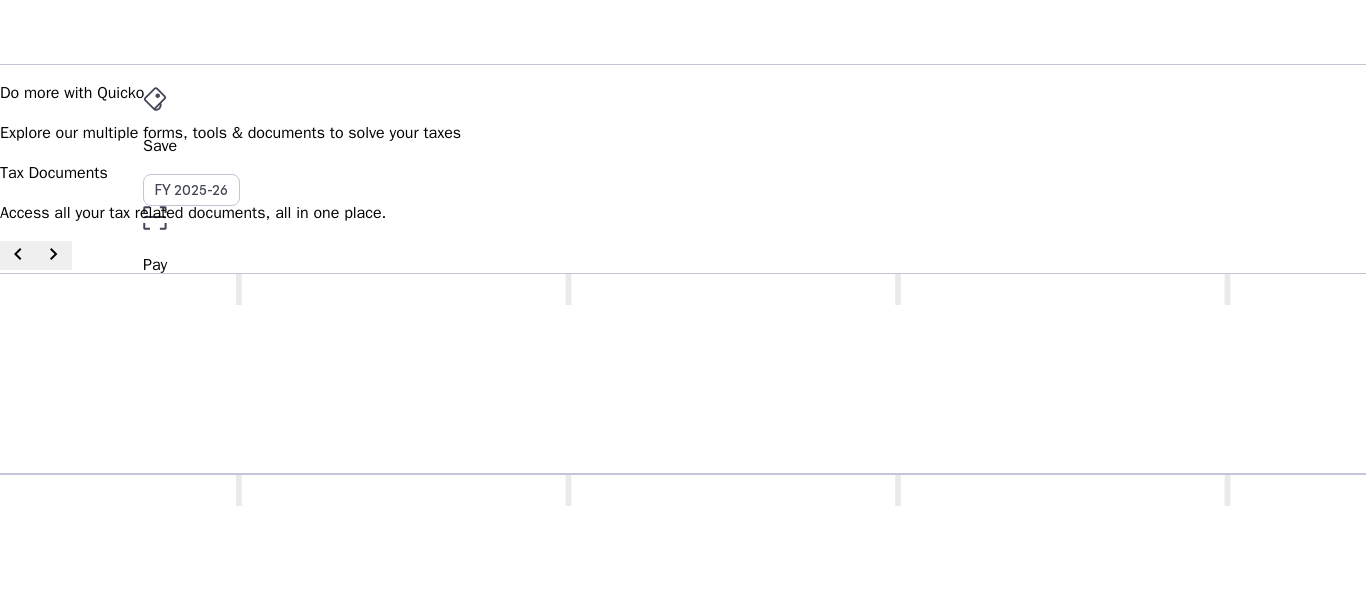 scroll, scrollTop: 200, scrollLeft: 0, axis: vertical 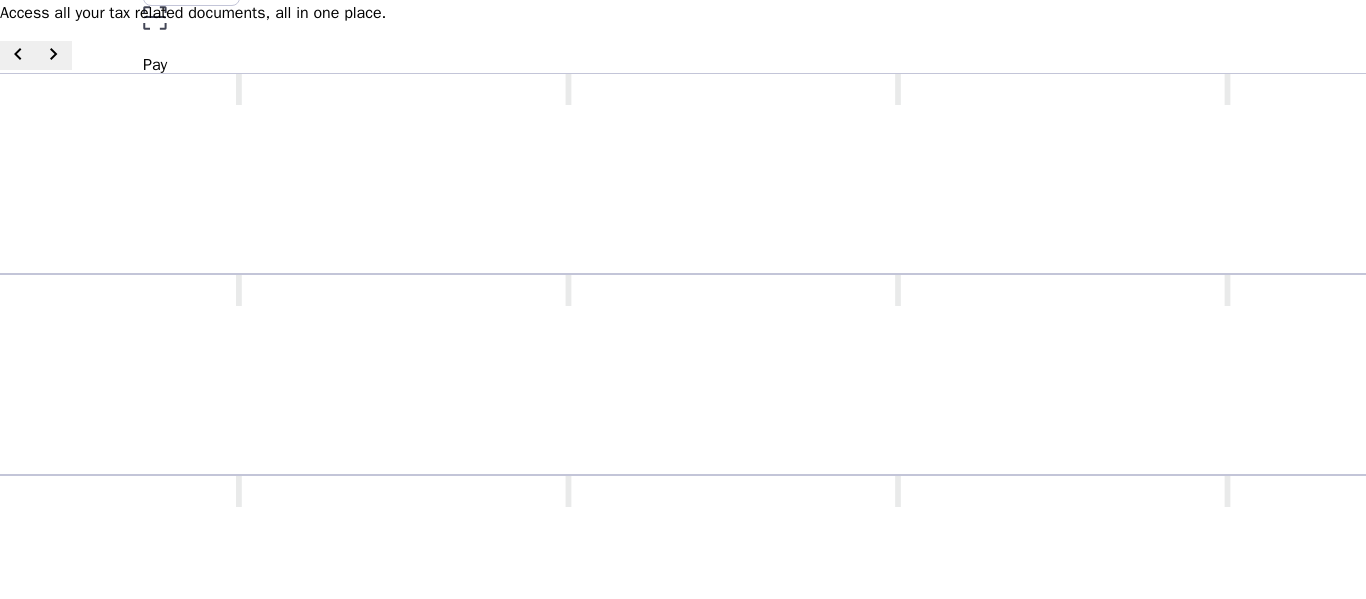 click on "Annual Information Statement (AIS) A comprehensive statement detailing all financial transactions reported to the tax authorities during a financial year.  Download as .xlsx & .json  chevron_right" at bounding box center [900, 832] 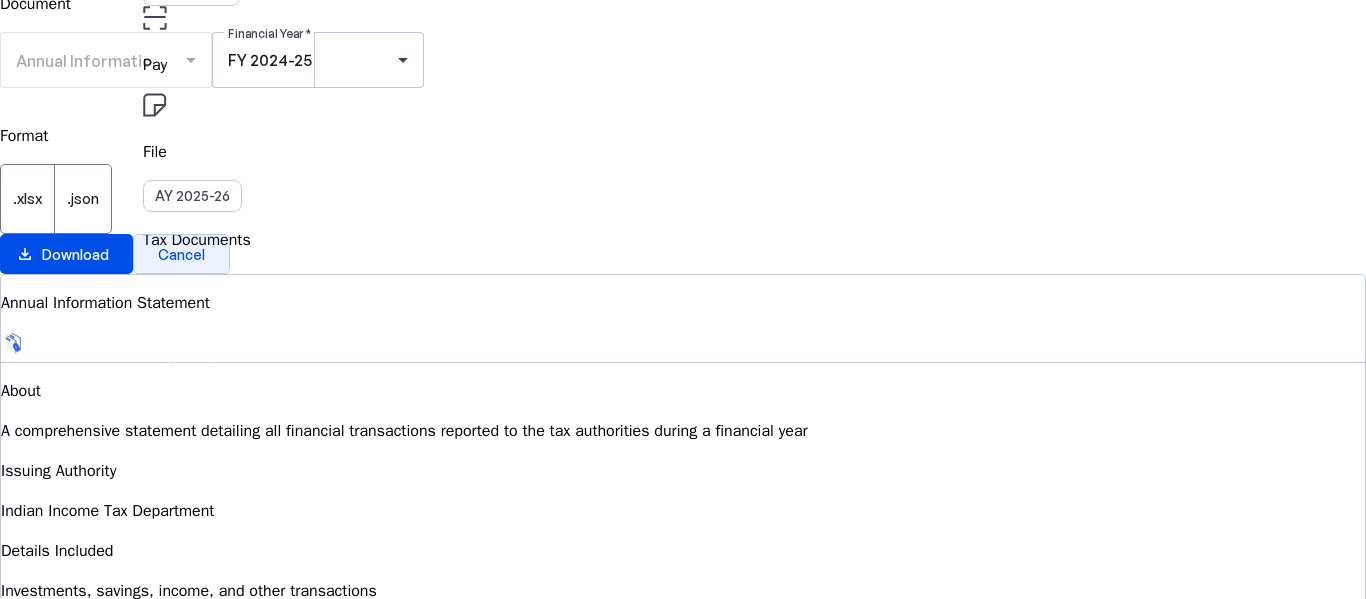 scroll, scrollTop: 0, scrollLeft: 0, axis: both 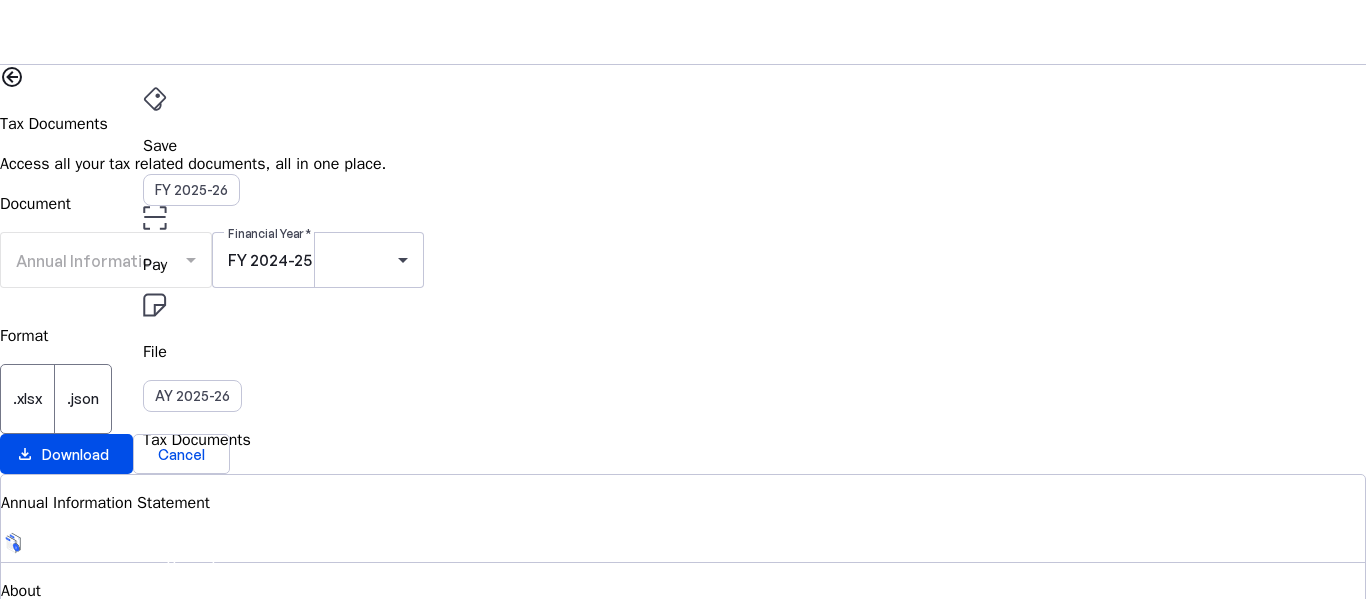 click at bounding box center (277, 32) 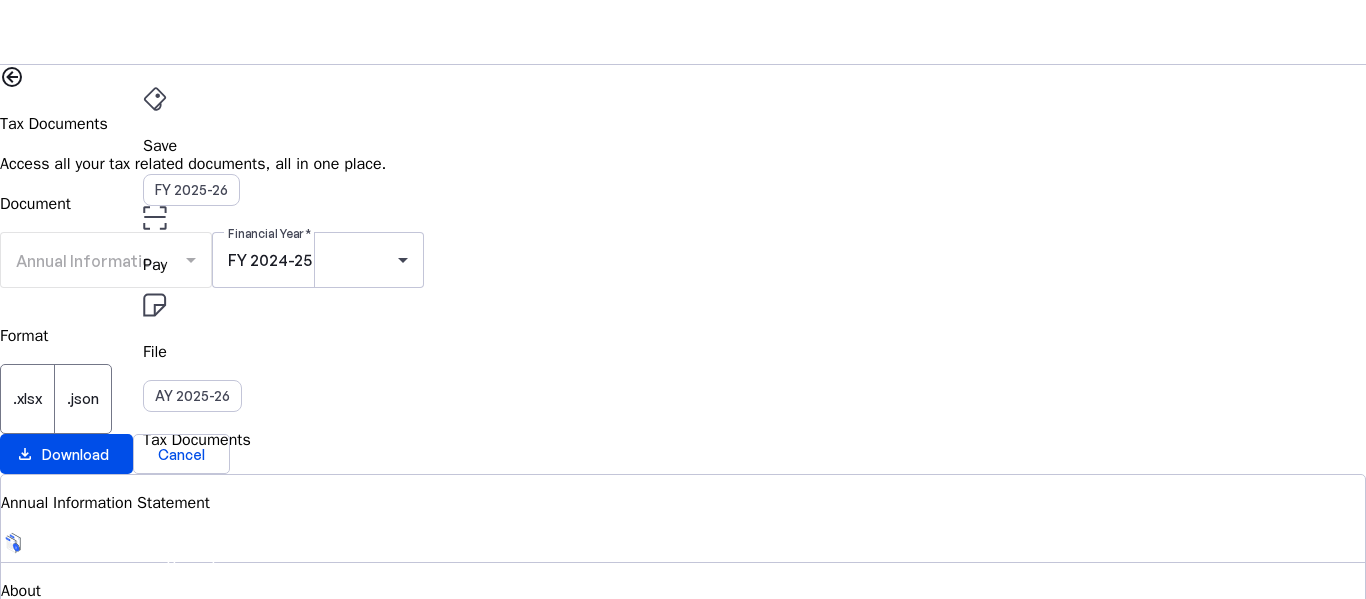 click at bounding box center [12, 77] 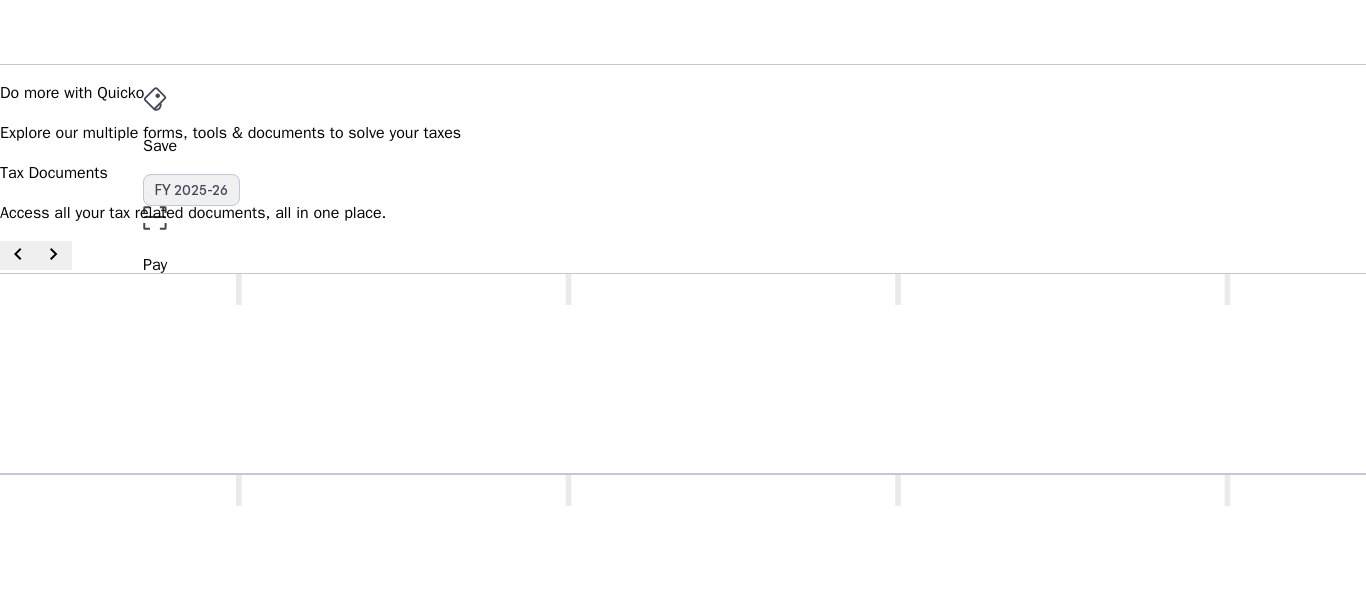 click on "FY 2025-26" at bounding box center (191, 190) 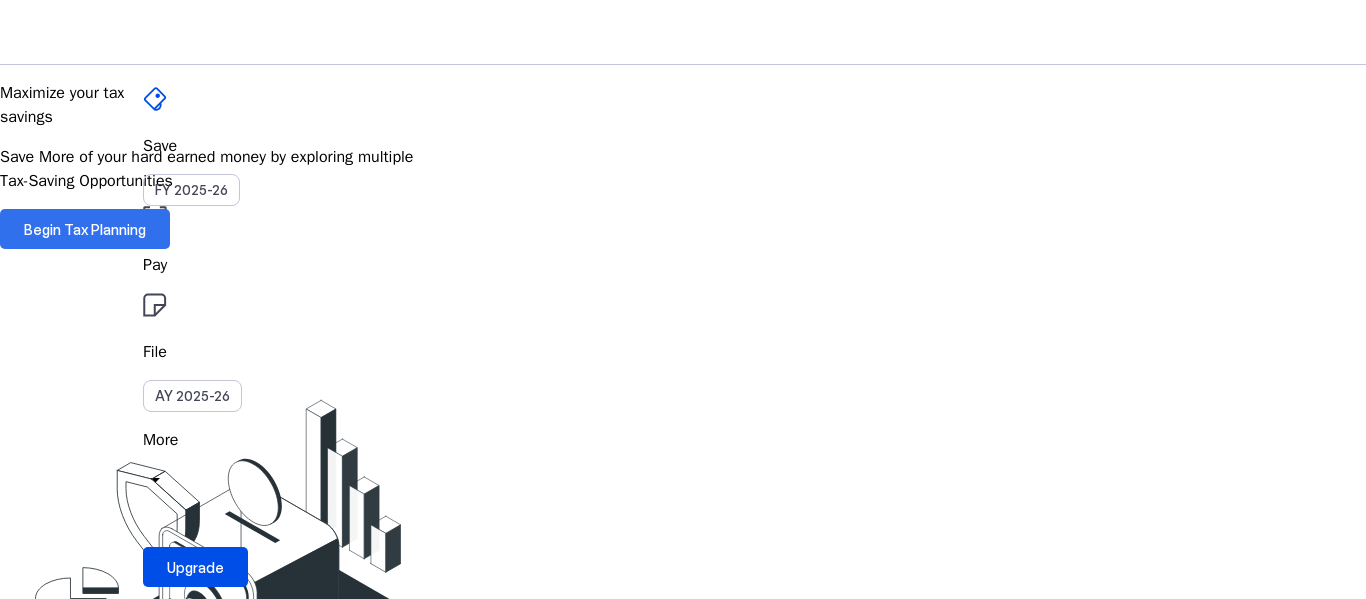 click on "Begin Tax Planning" at bounding box center [85, 229] 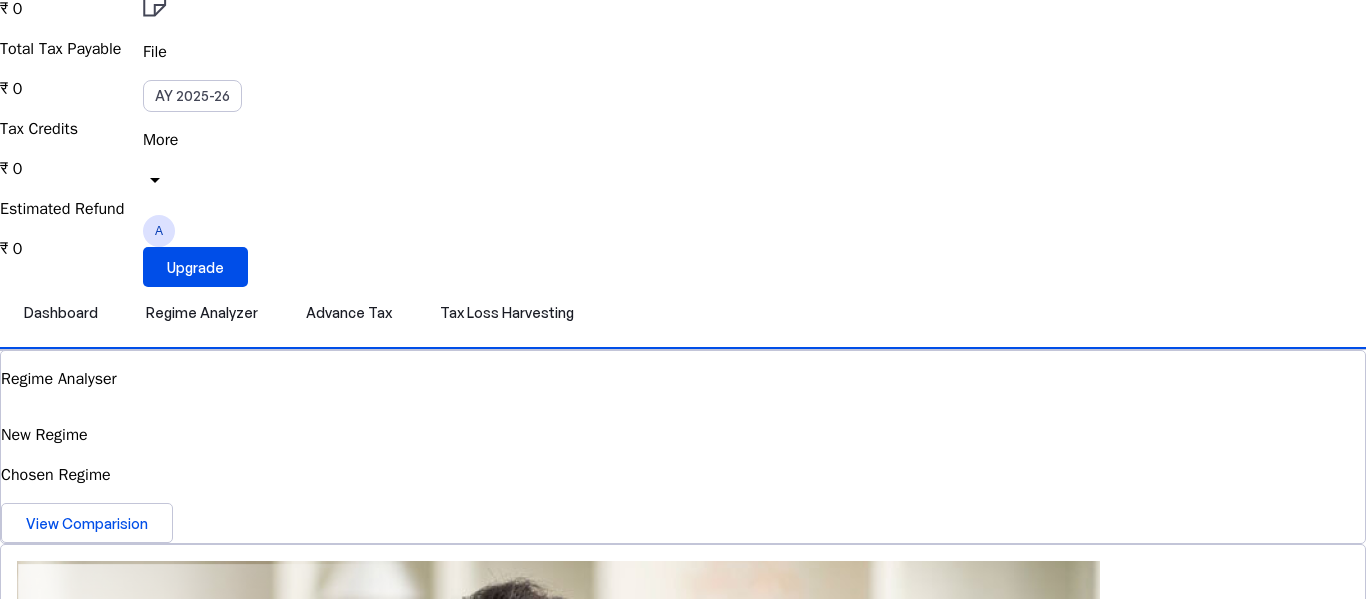 scroll, scrollTop: 500, scrollLeft: 0, axis: vertical 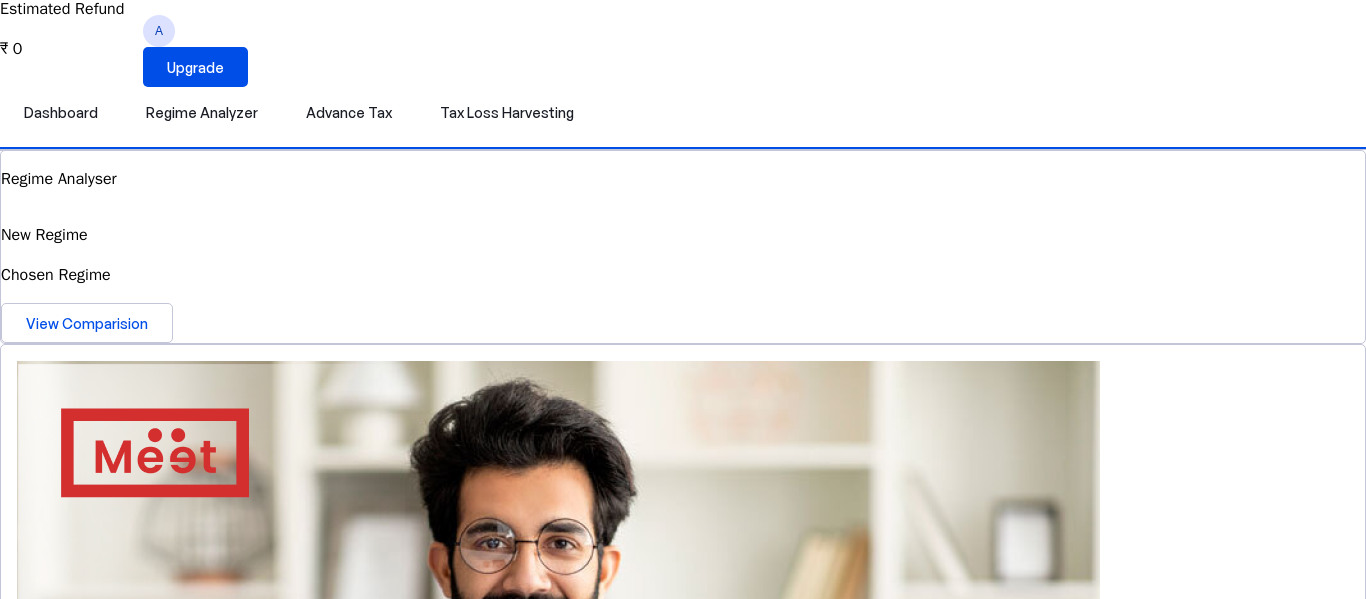 click on "View Simulator" at bounding box center (76, 2375) 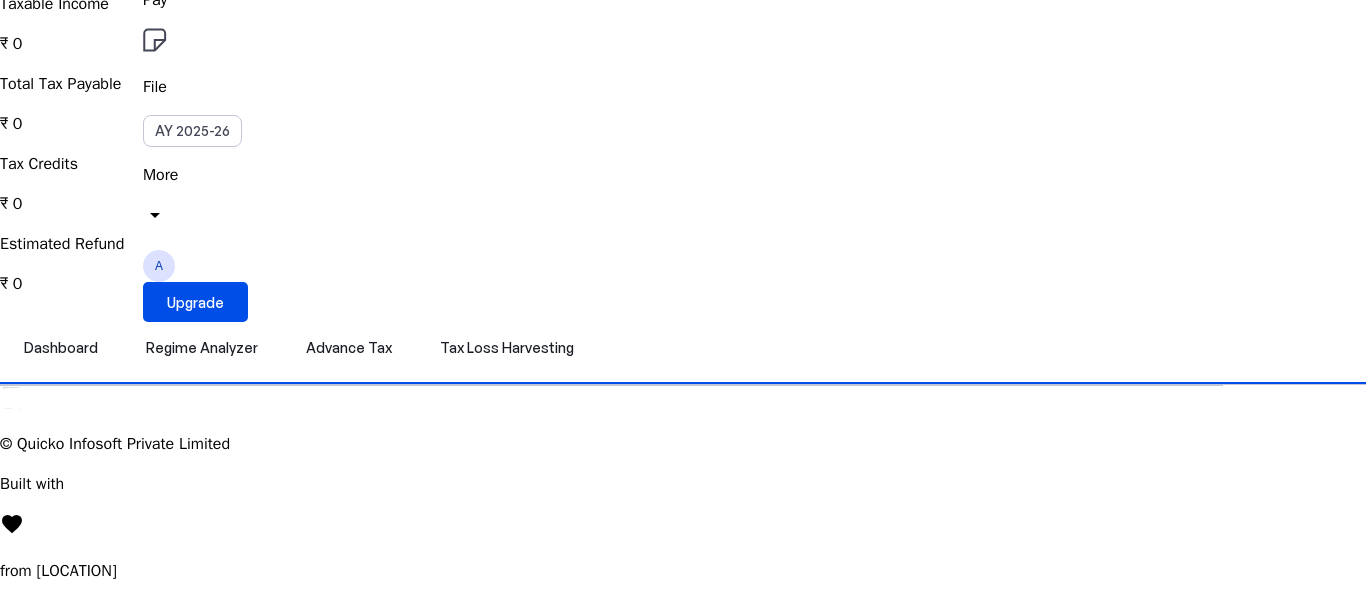 scroll, scrollTop: 1400, scrollLeft: 0, axis: vertical 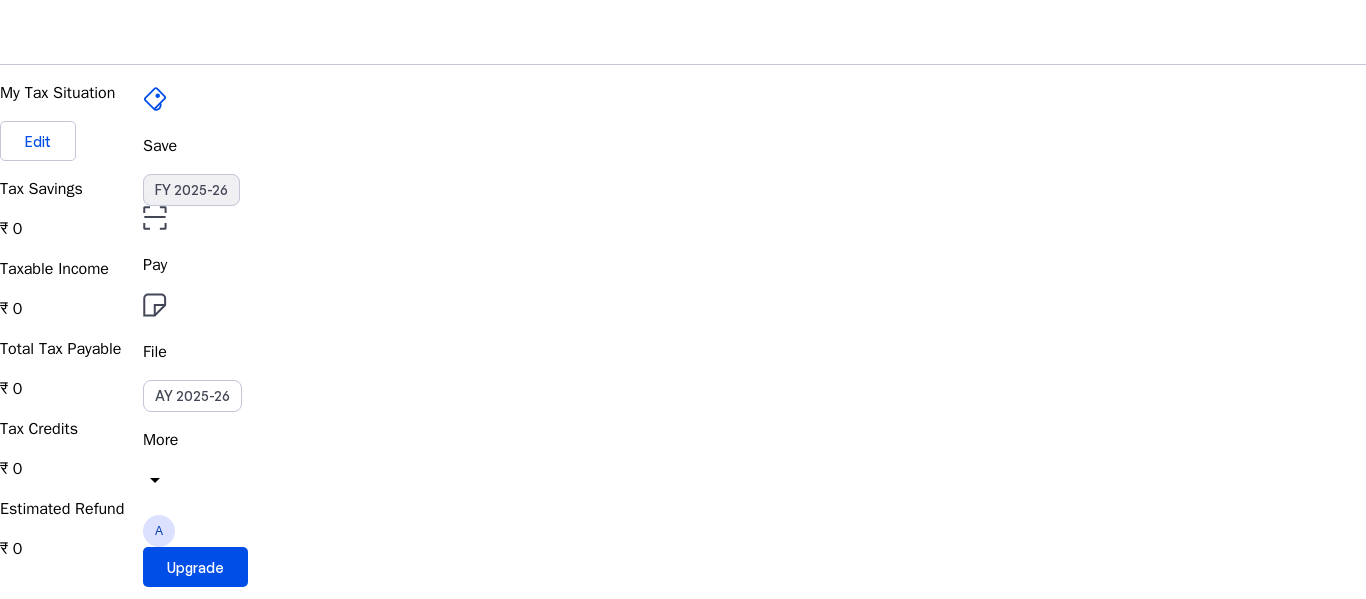 click on "FY 2025-26" at bounding box center [191, 190] 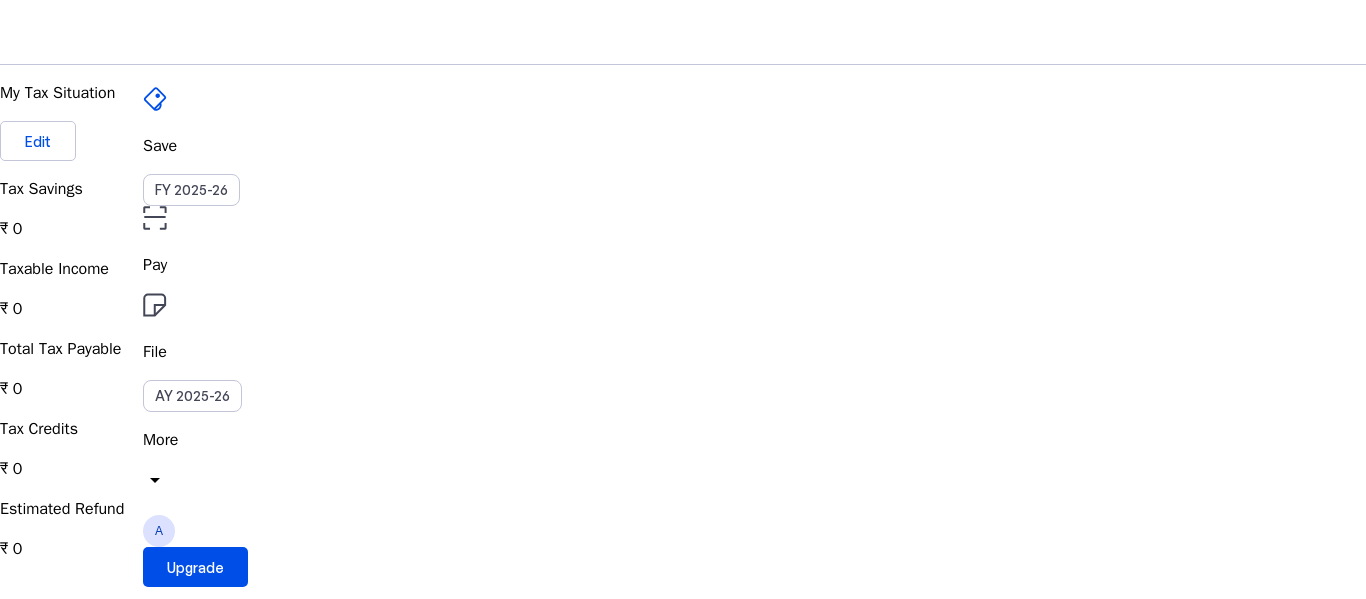 click on "File" at bounding box center (683, 265) 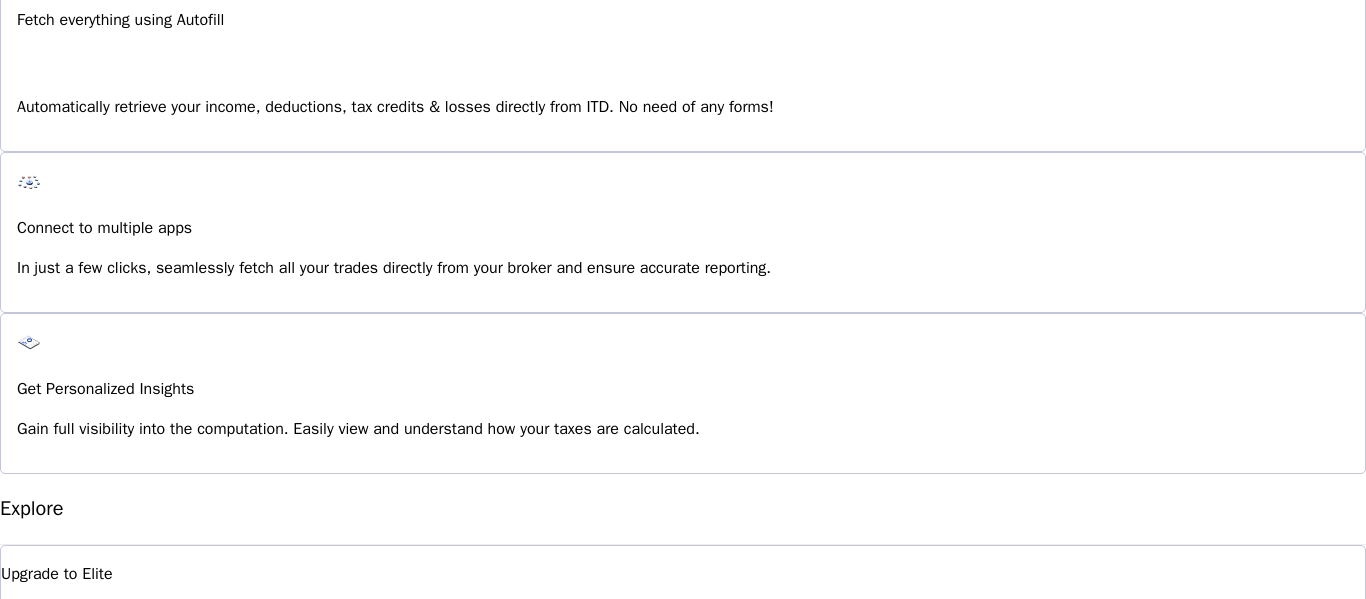 scroll, scrollTop: 1600, scrollLeft: 0, axis: vertical 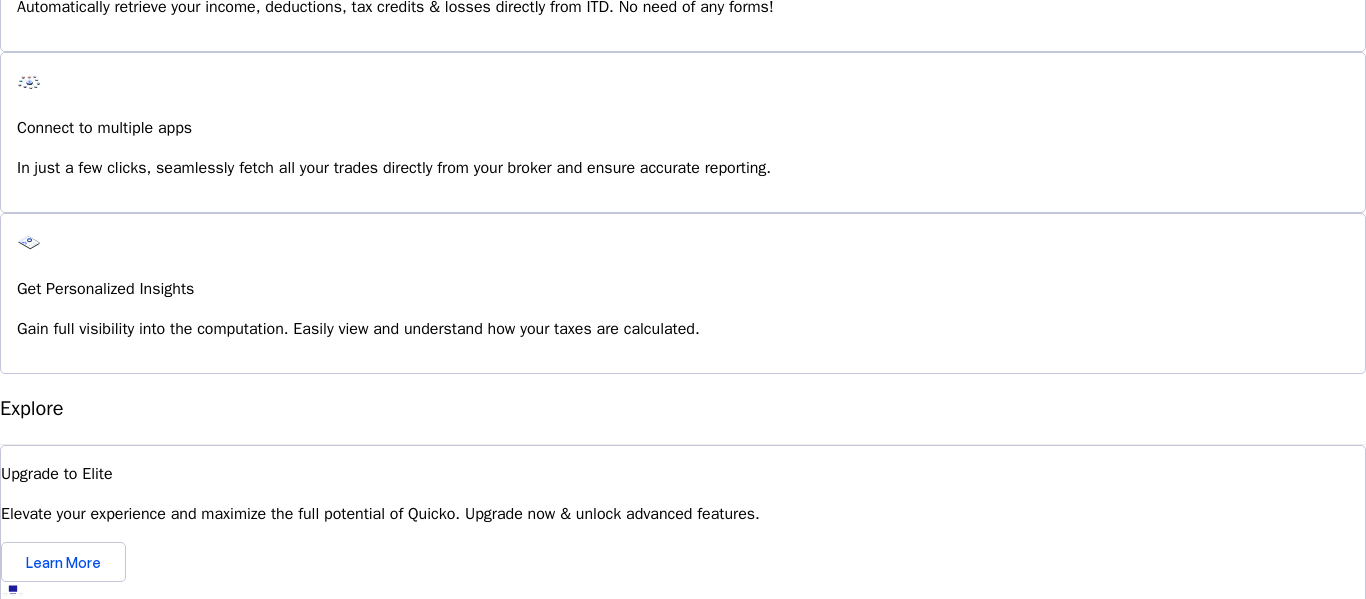 click on "Explore" at bounding box center (51, 893) 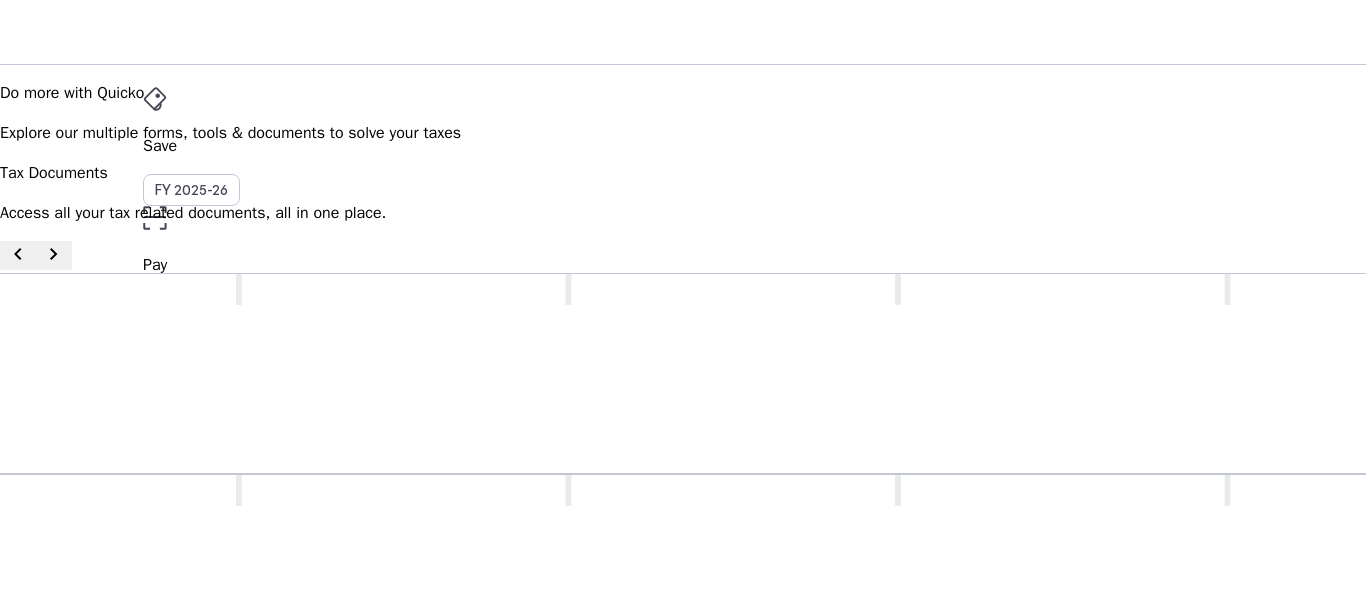 scroll, scrollTop: 200, scrollLeft: 0, axis: vertical 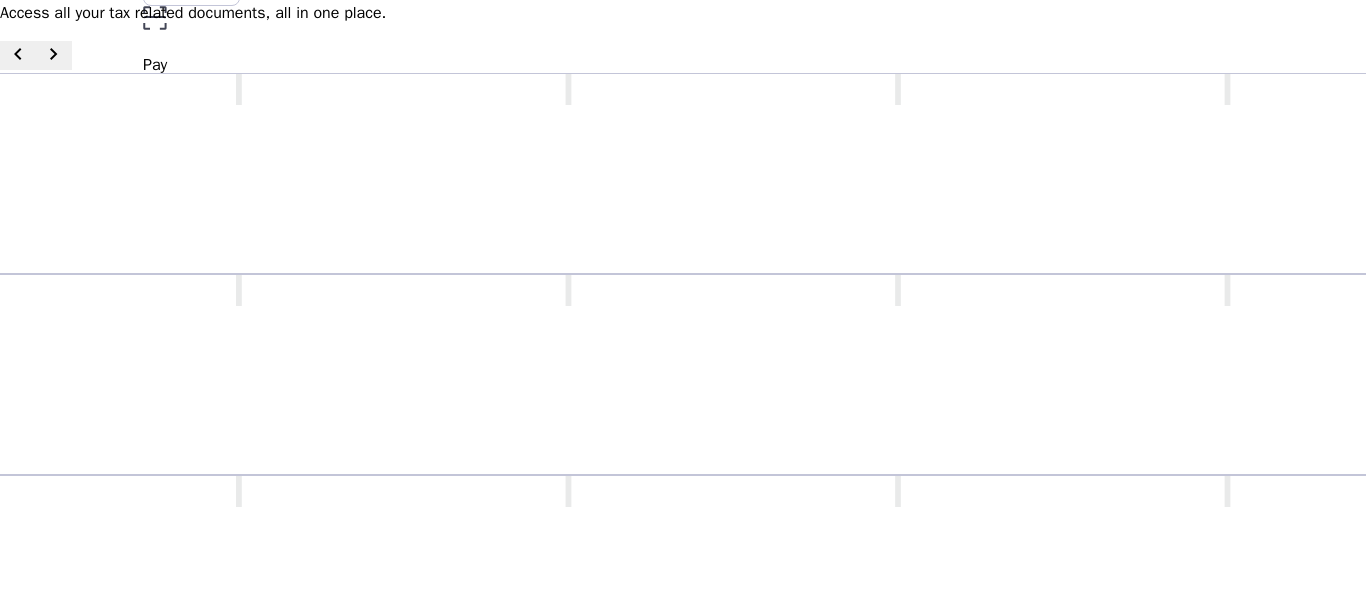 click on "Income Tax Return (ITR) The complete filed income tax return document that declares income, deductions, and computes tax liability.  Download as .pdf  chevron_right" at bounding box center [900, 832] 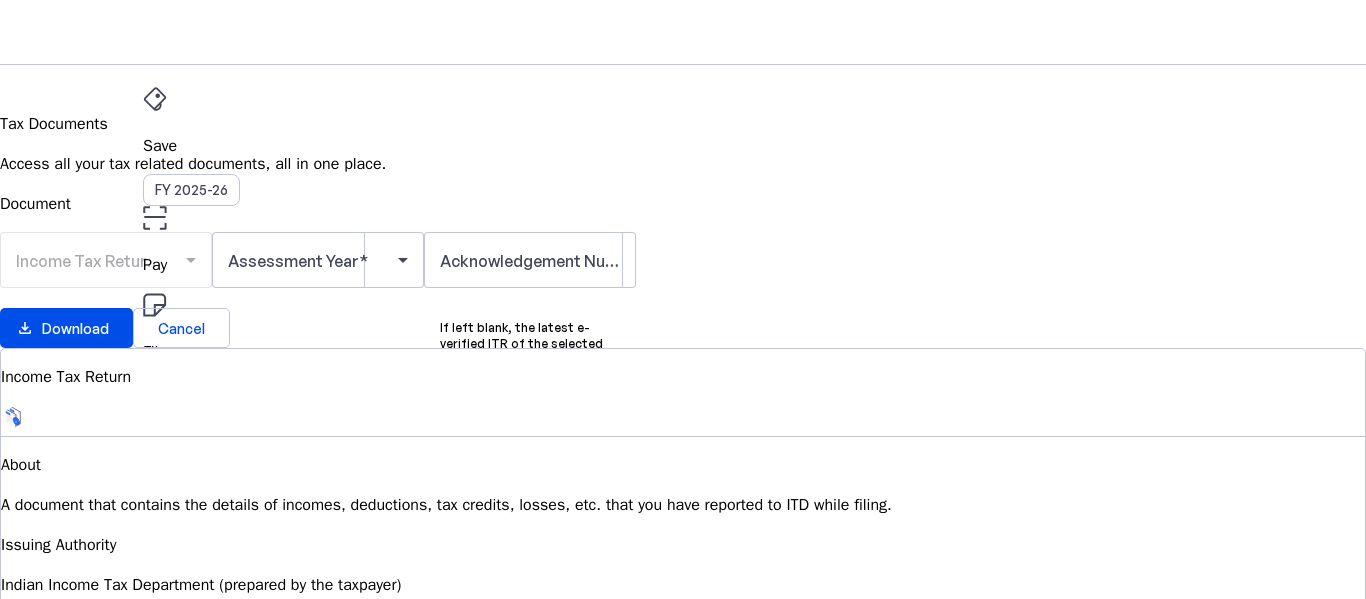 scroll, scrollTop: 100, scrollLeft: 0, axis: vertical 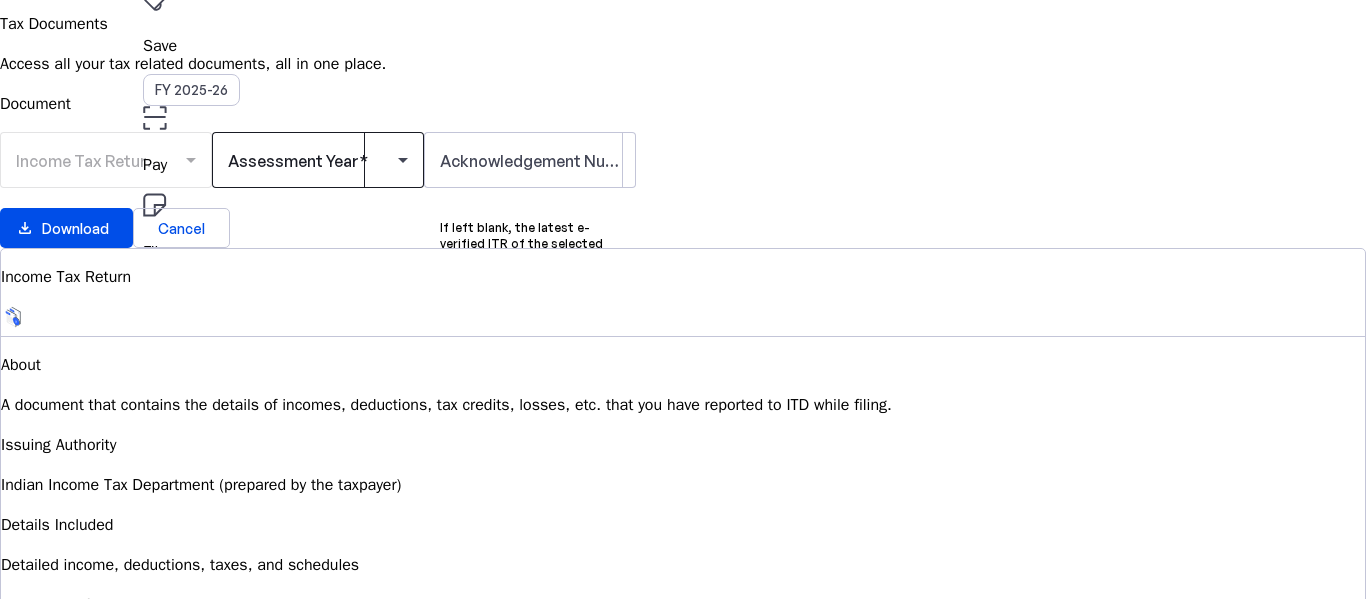 click at bounding box center (318, 160) 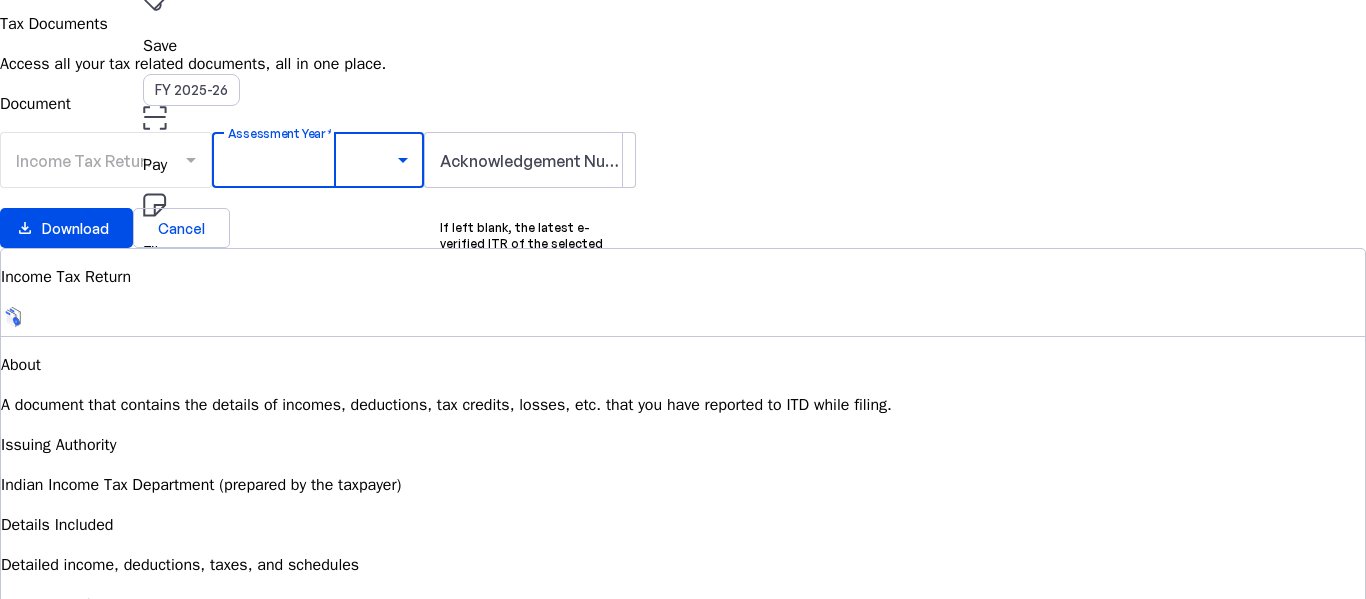 click on "AY 2024-25" at bounding box center (58, 937) 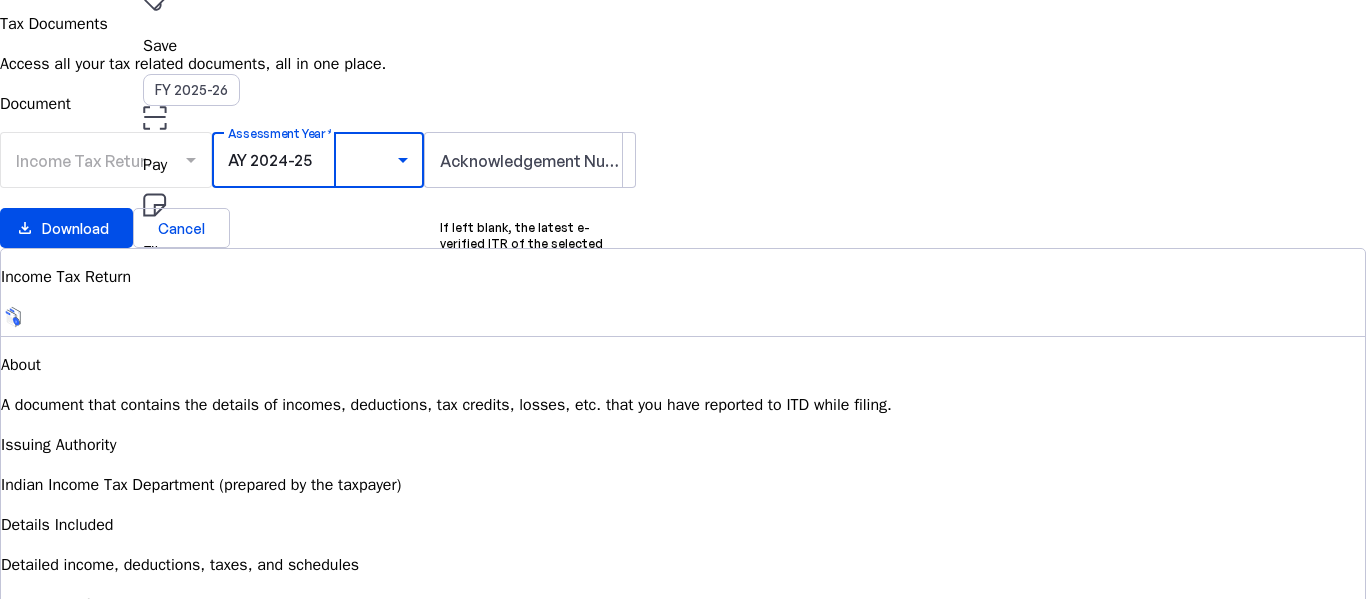 click on "Income Tax Return (ITR)" at bounding box center [105, 161] 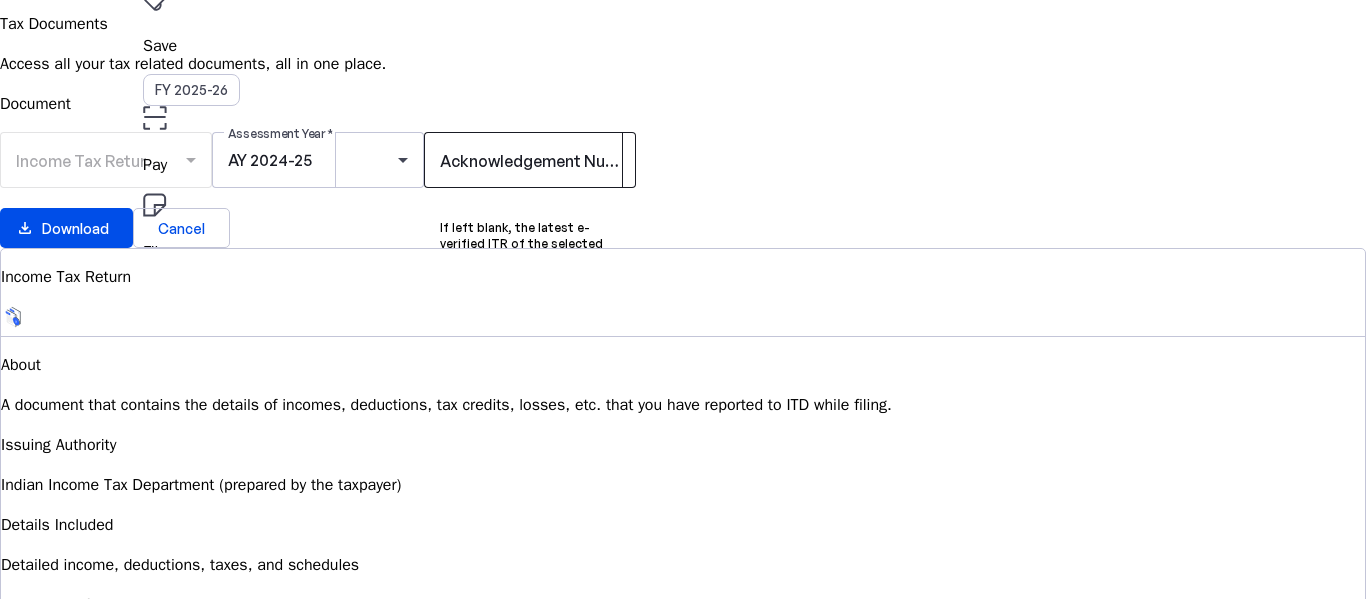 click on "Acknowledgement Number (Optional)" at bounding box center [582, 161] 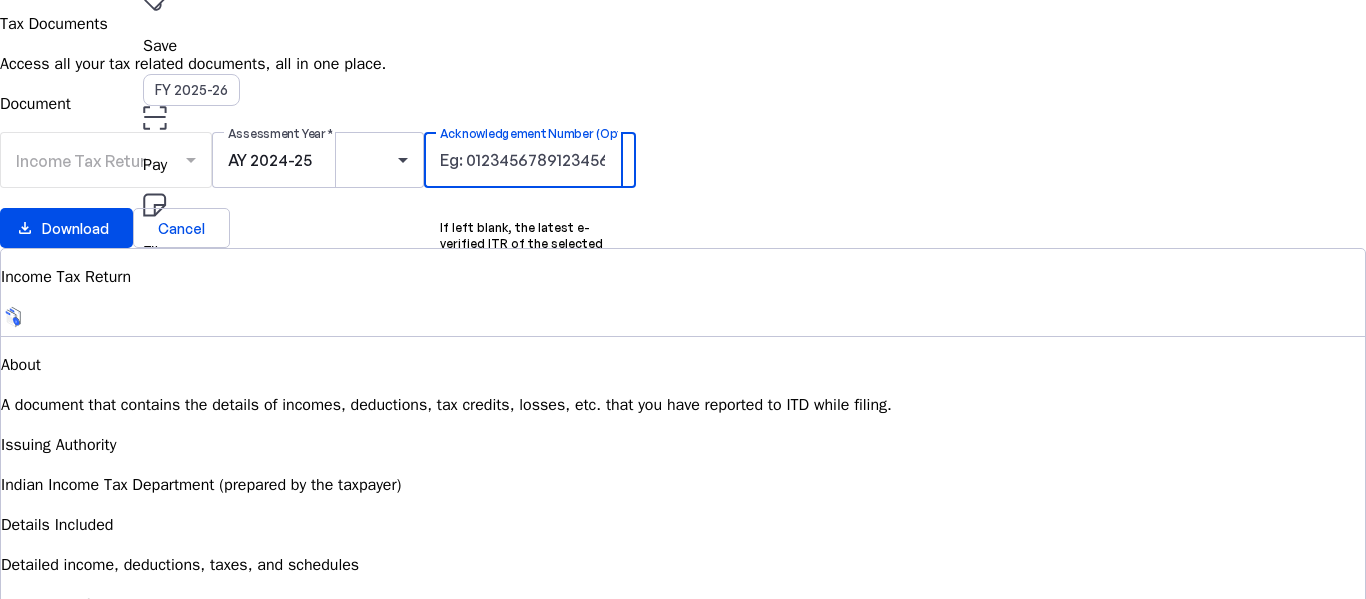 click on "Acknowledgement Number (Optional)" at bounding box center (530, 160) 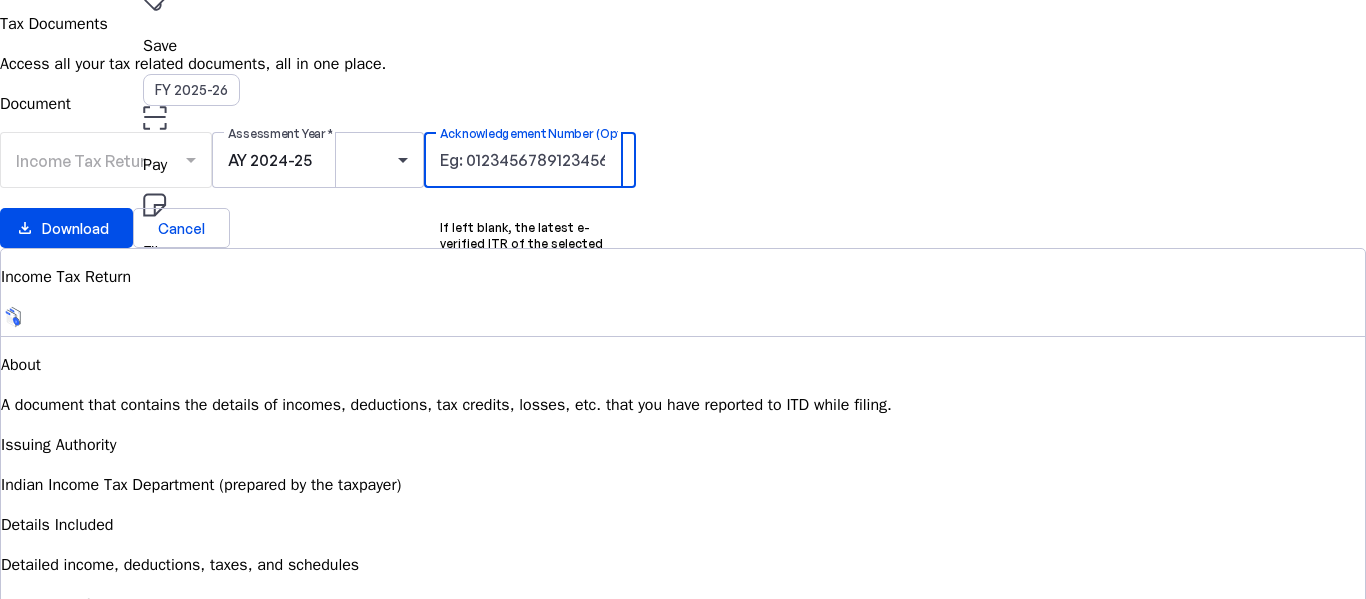 scroll, scrollTop: 0, scrollLeft: 0, axis: both 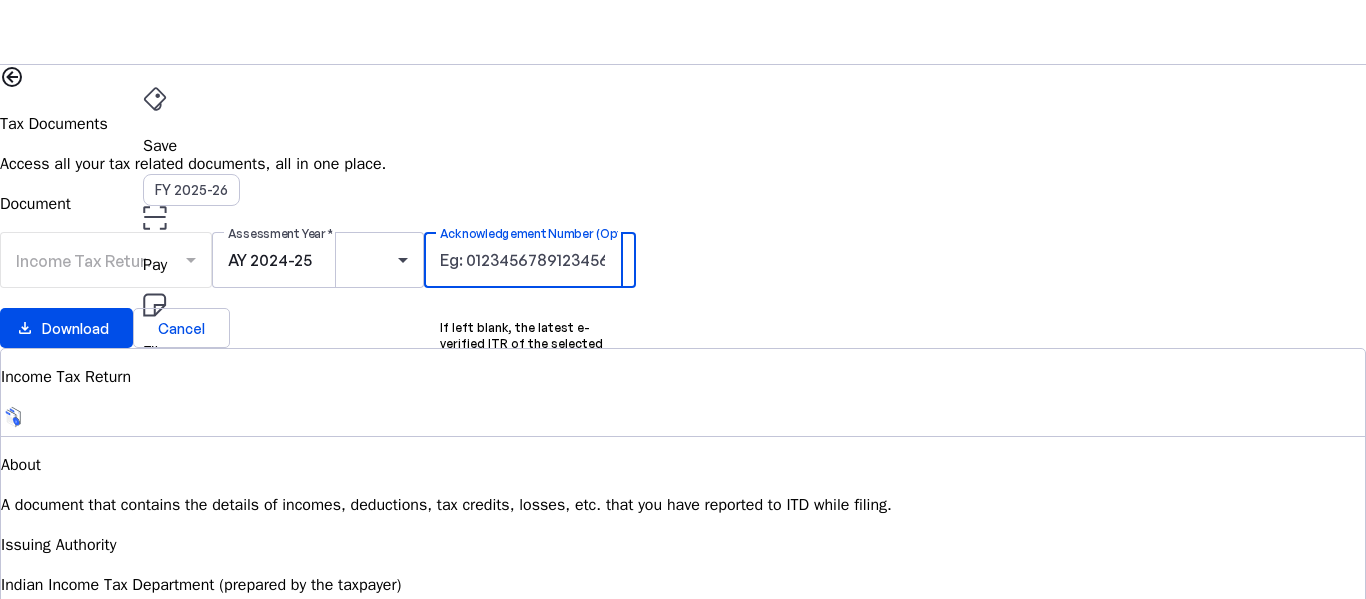 click on "Tax Documents" at bounding box center (683, 440) 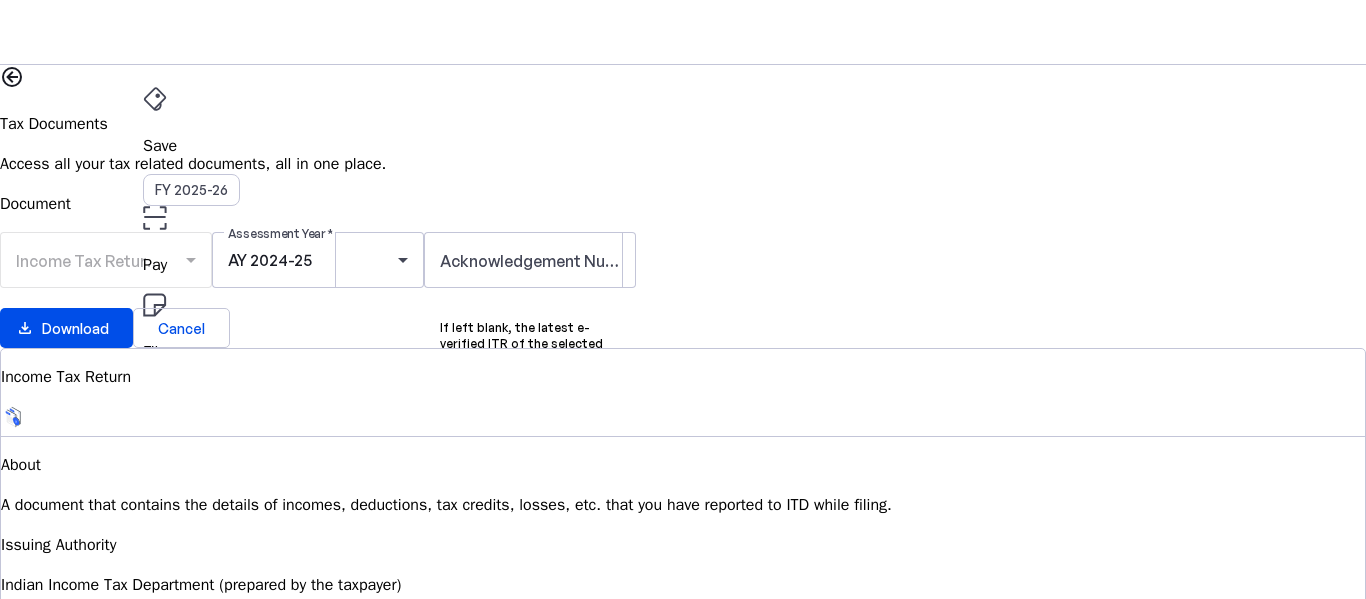 click at bounding box center (683, 957) 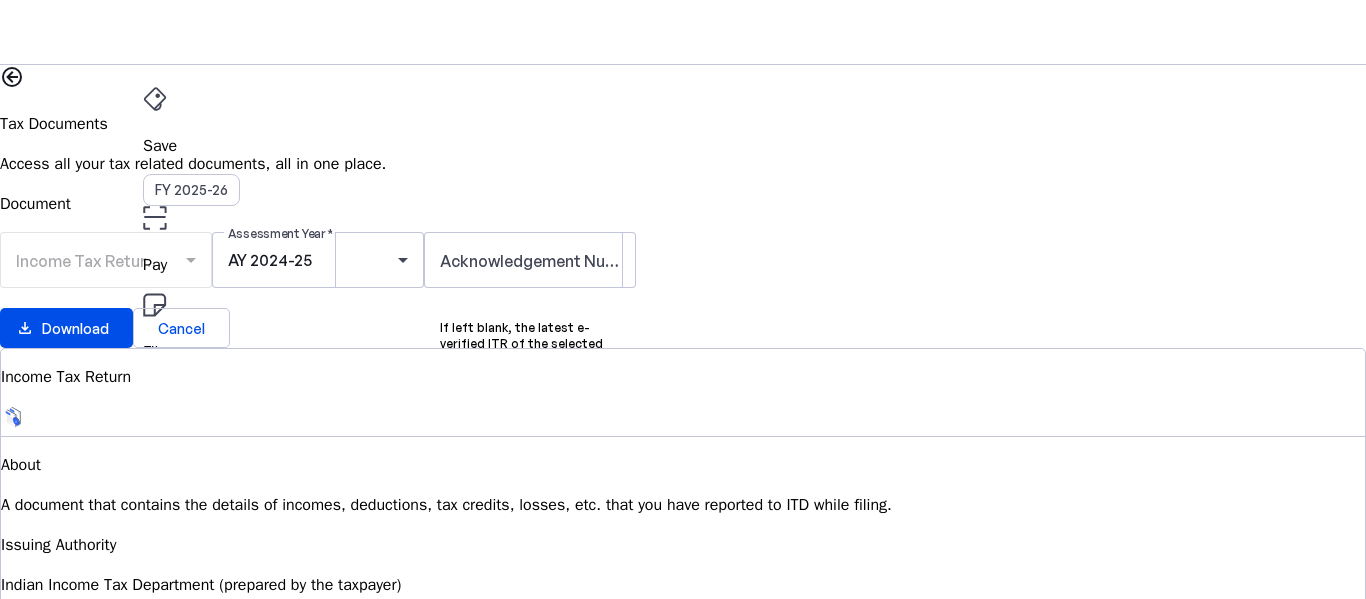 click on "AY 2025-26" at bounding box center (192, 396) 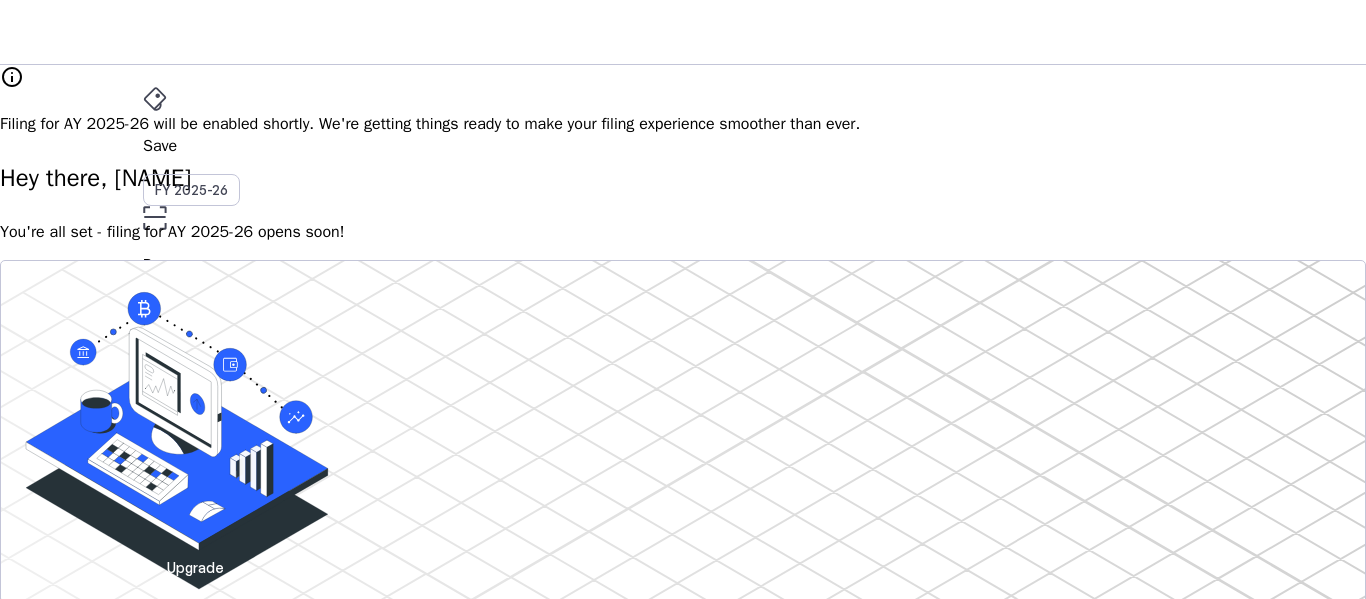 click on "File AY 2025-26" at bounding box center (683, 146) 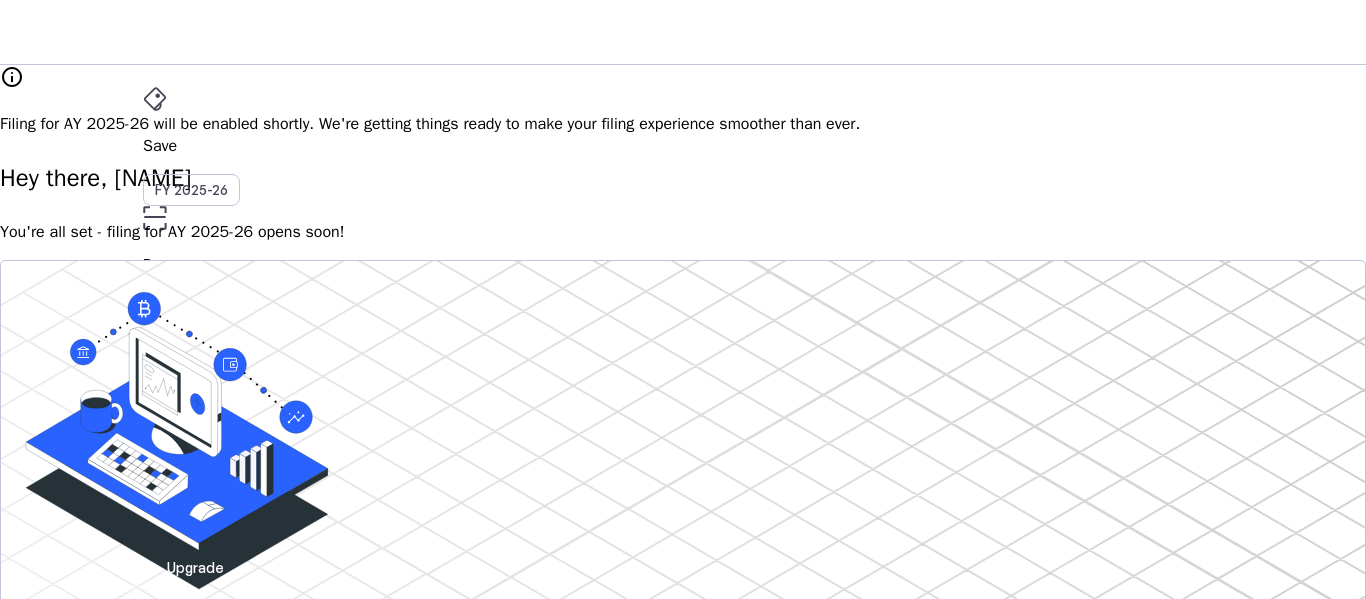 click on "More" at bounding box center [683, 440] 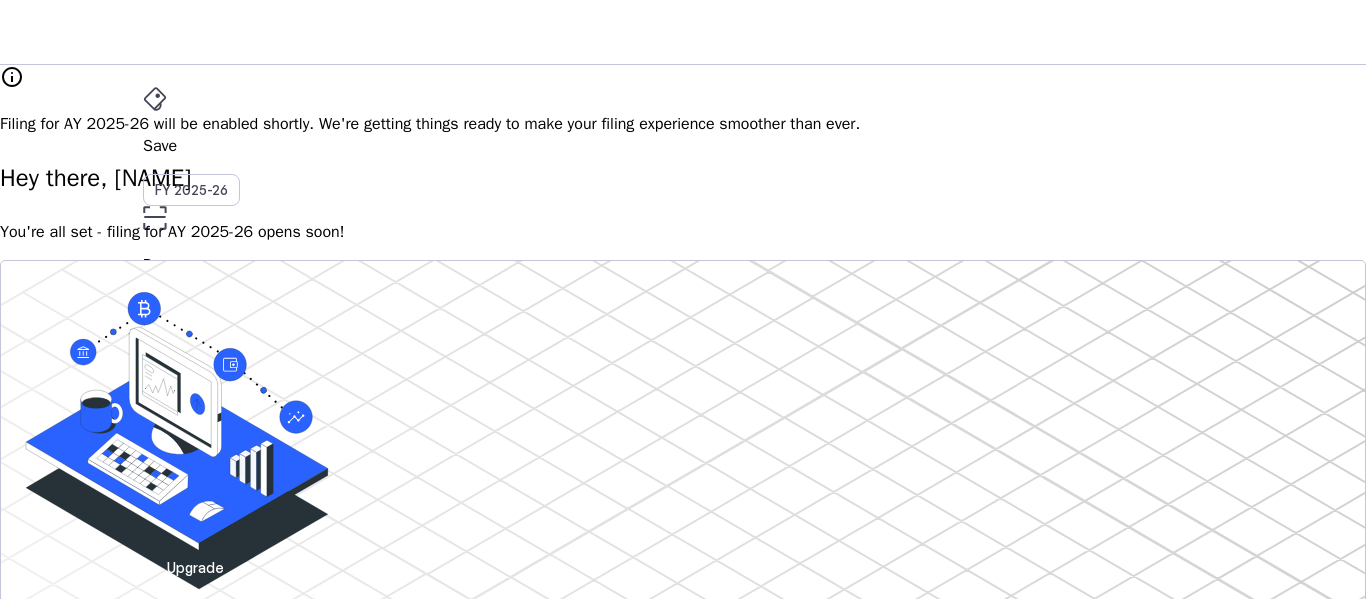 click on "Investments" at bounding box center [90, 3407] 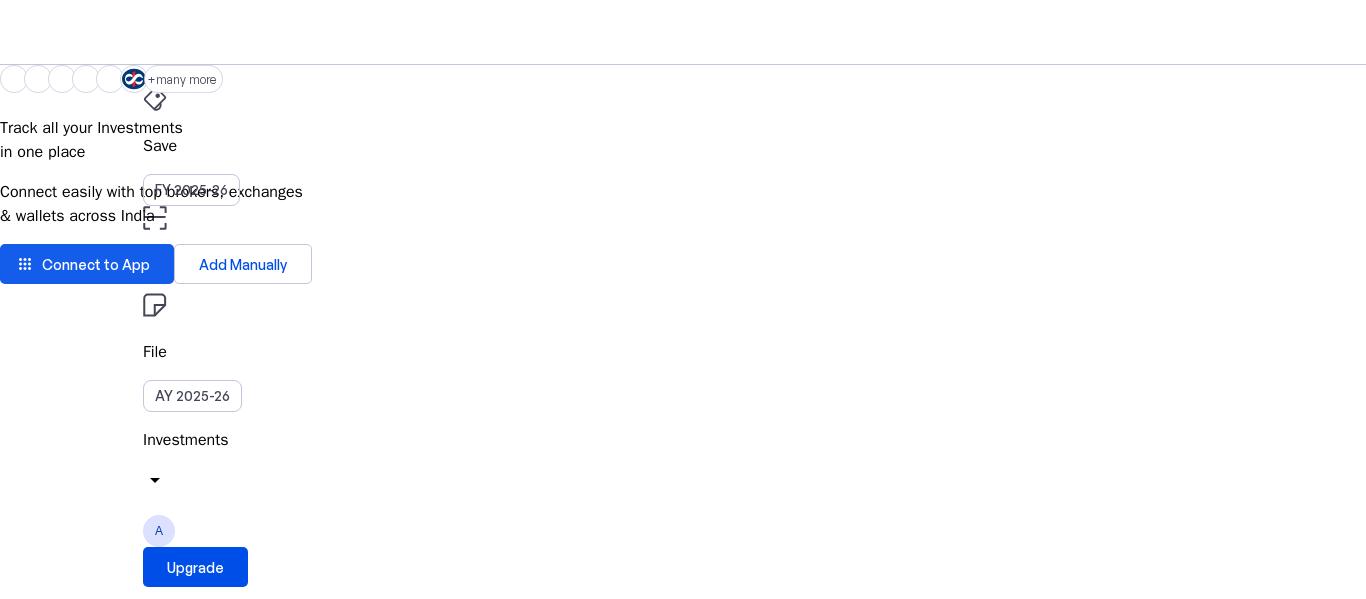 click on "Connect to App" at bounding box center (96, 264) 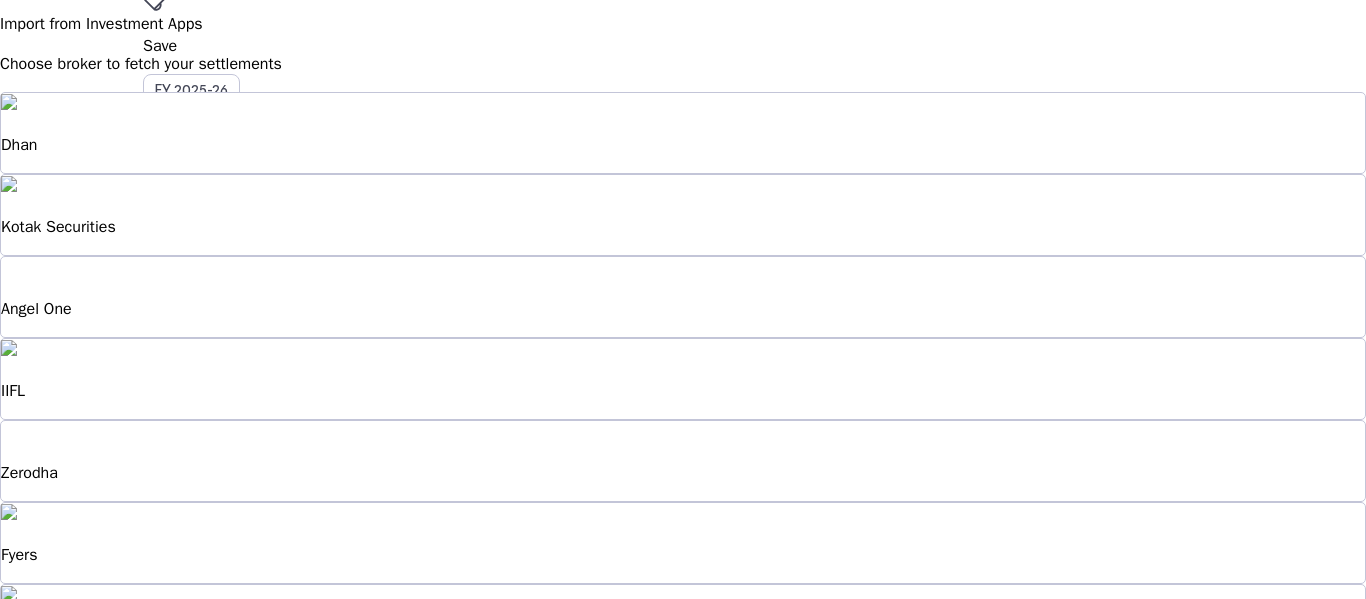 scroll, scrollTop: 0, scrollLeft: 0, axis: both 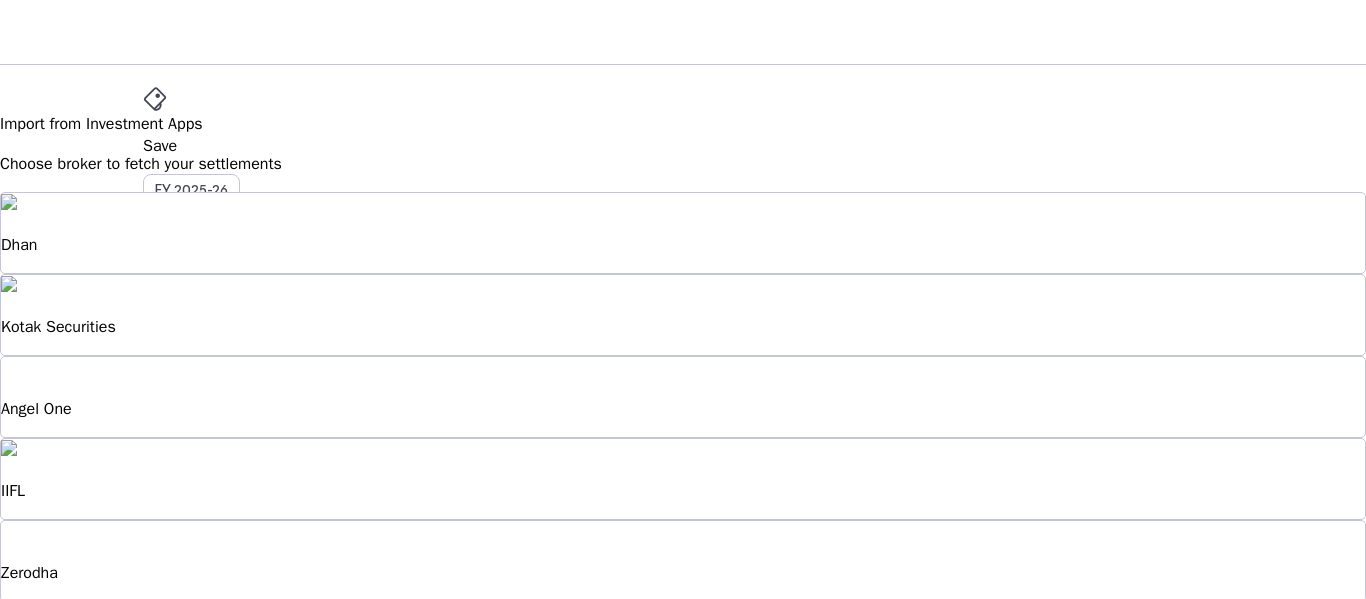 click on "Angel One" at bounding box center (683, 245) 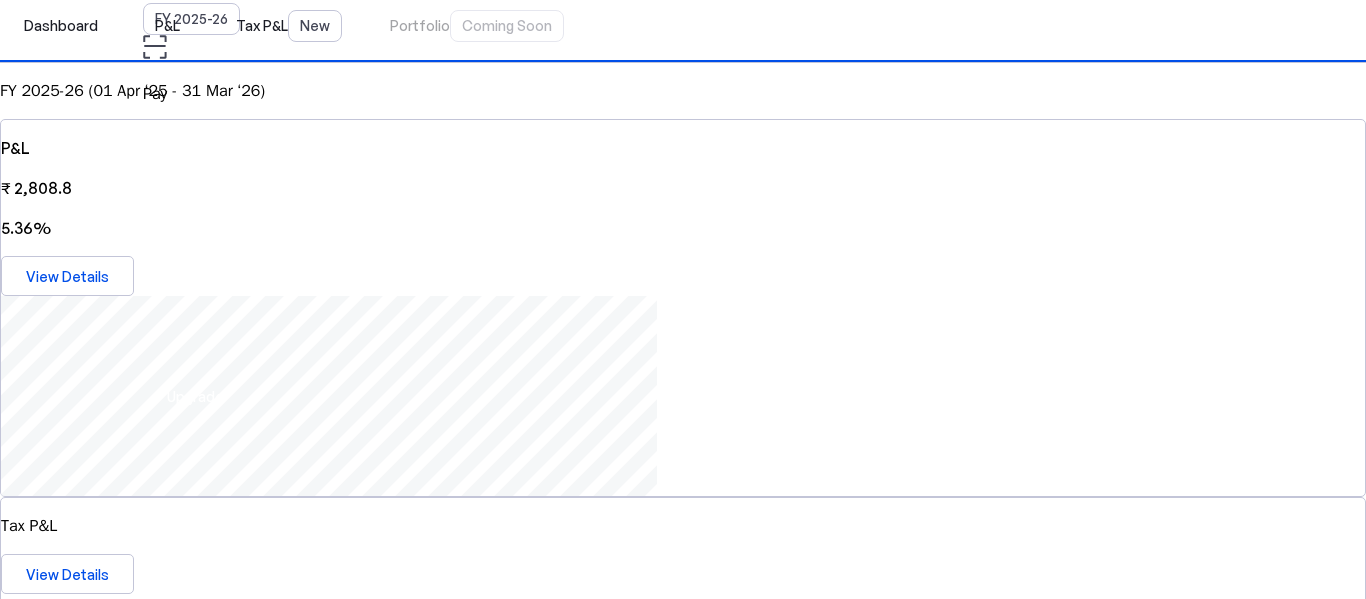 scroll, scrollTop: 0, scrollLeft: 0, axis: both 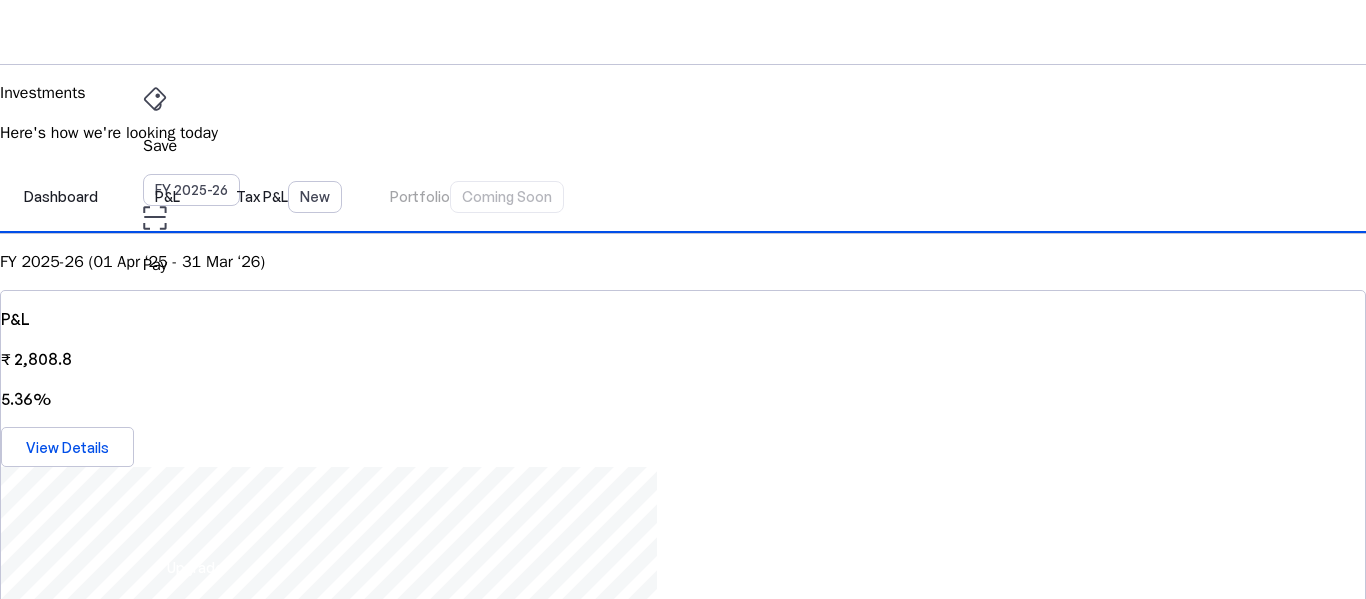 click on "AY 2025-26" at bounding box center [192, 396] 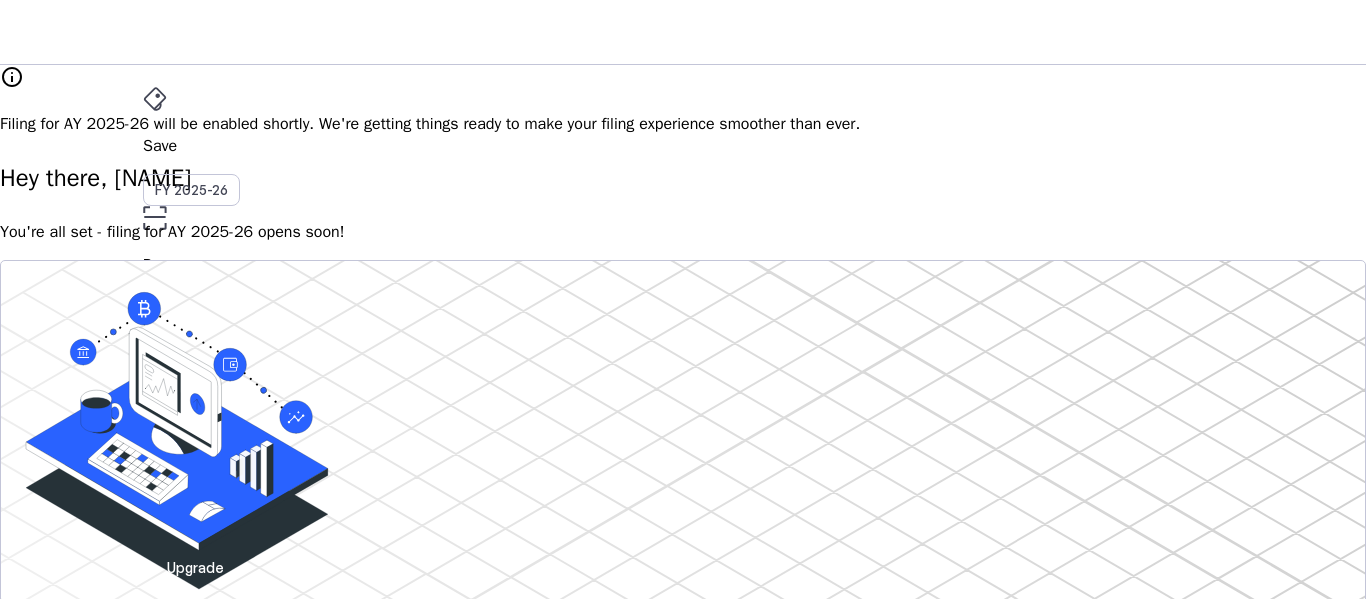 scroll, scrollTop: 300, scrollLeft: 0, axis: vertical 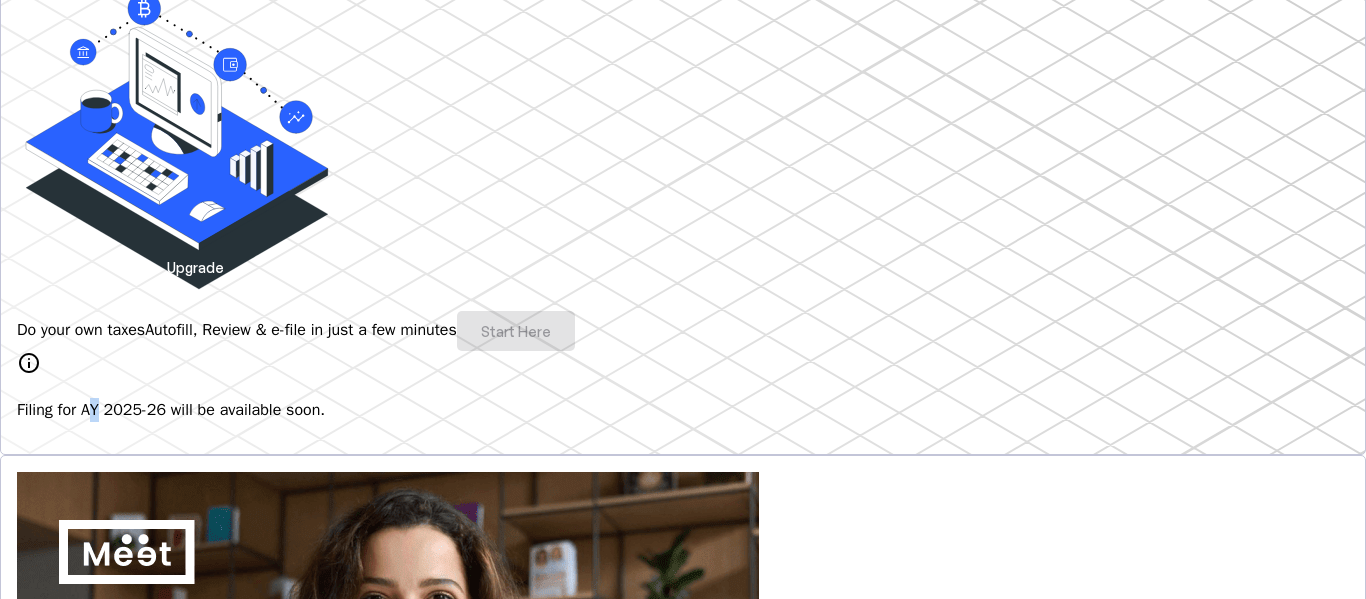 drag, startPoint x: 249, startPoint y: 416, endPoint x: 291, endPoint y: 416, distance: 42 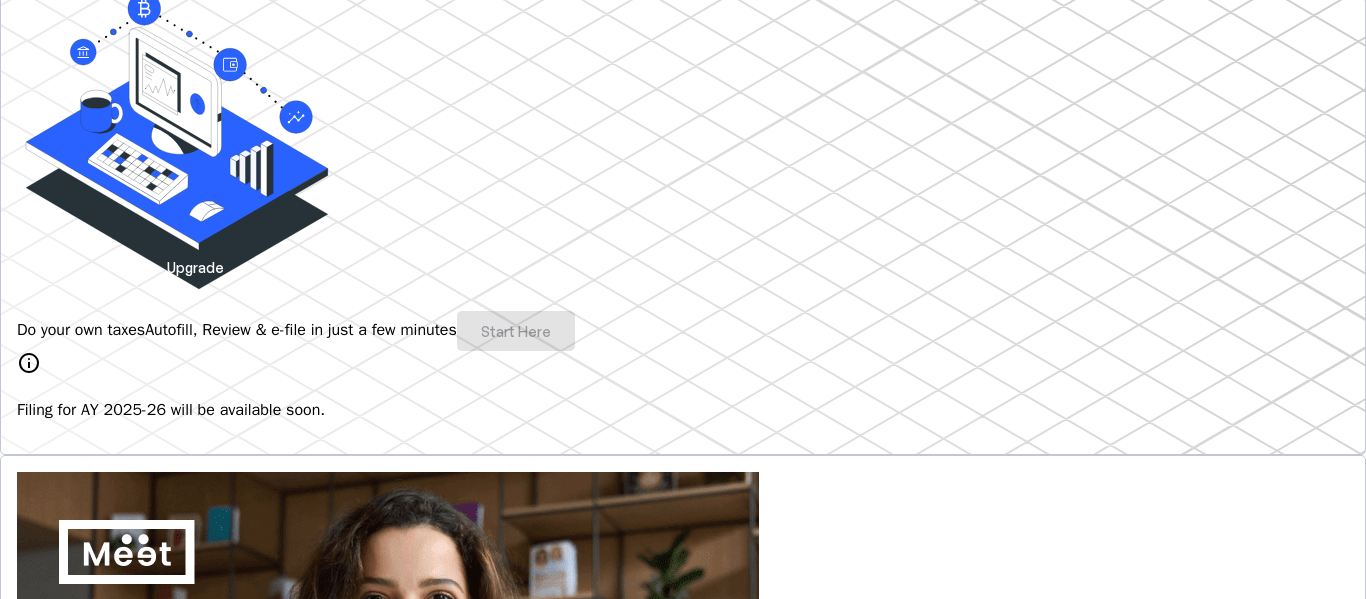 click on "Filing for AY 2025-26 will be available soon." at bounding box center (683, 410) 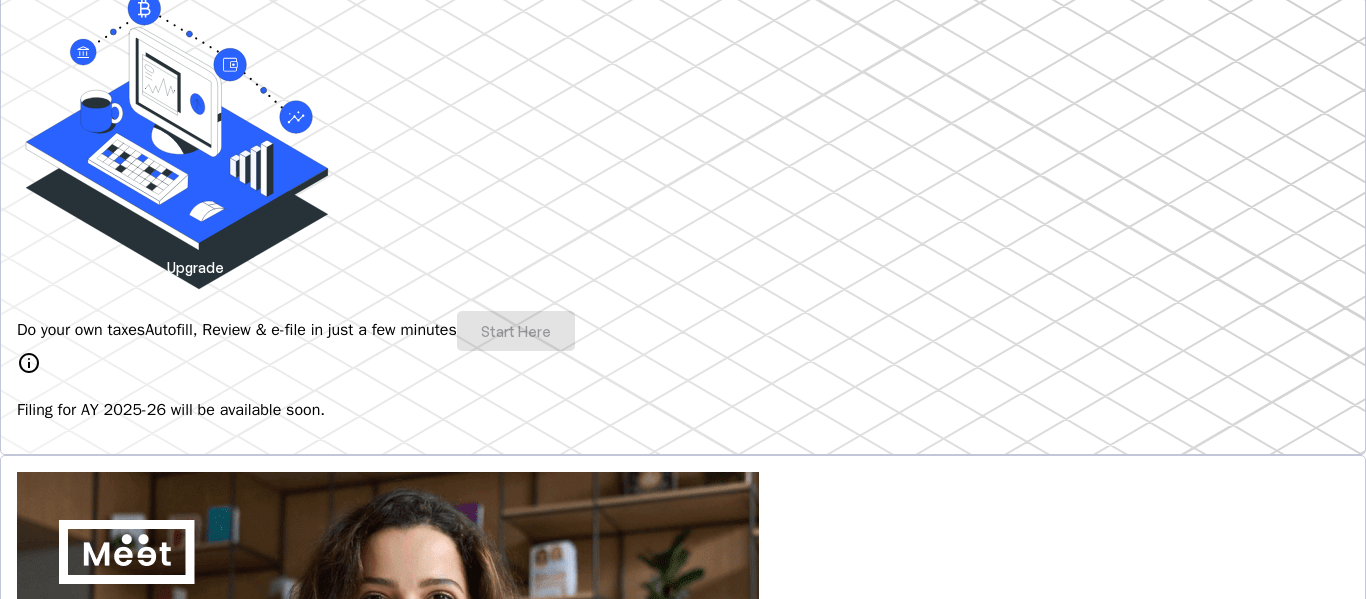 click on "Do your own taxes   Autofill, Review & e-file in just a few minutes   Start Here" at bounding box center [683, 331] 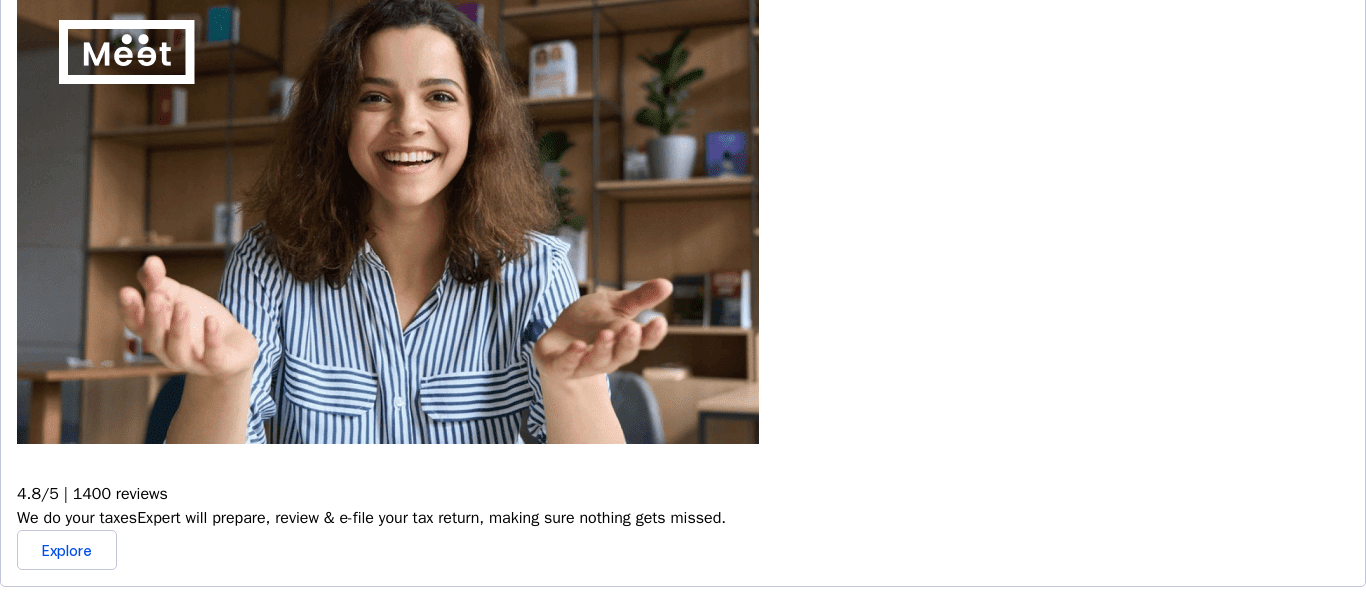 scroll, scrollTop: 300, scrollLeft: 0, axis: vertical 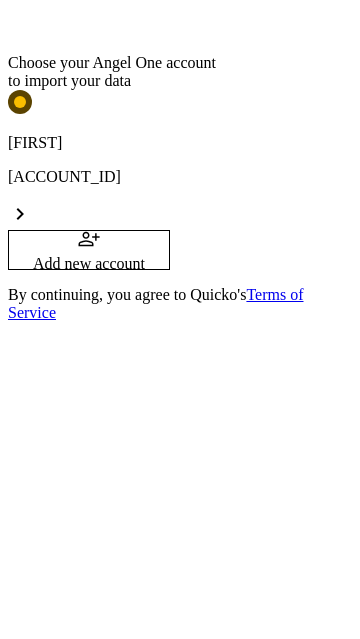 click on "K2ajeet   A210800  chevron_right" at bounding box center [180, 160] 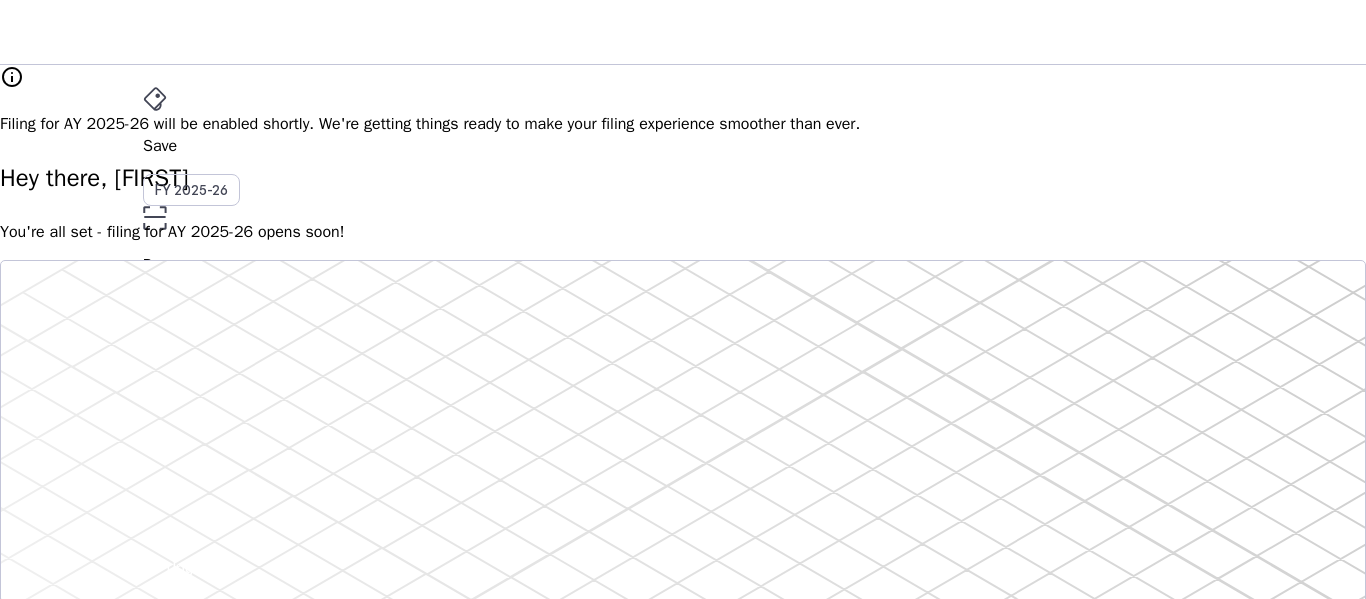 scroll, scrollTop: 0, scrollLeft: 0, axis: both 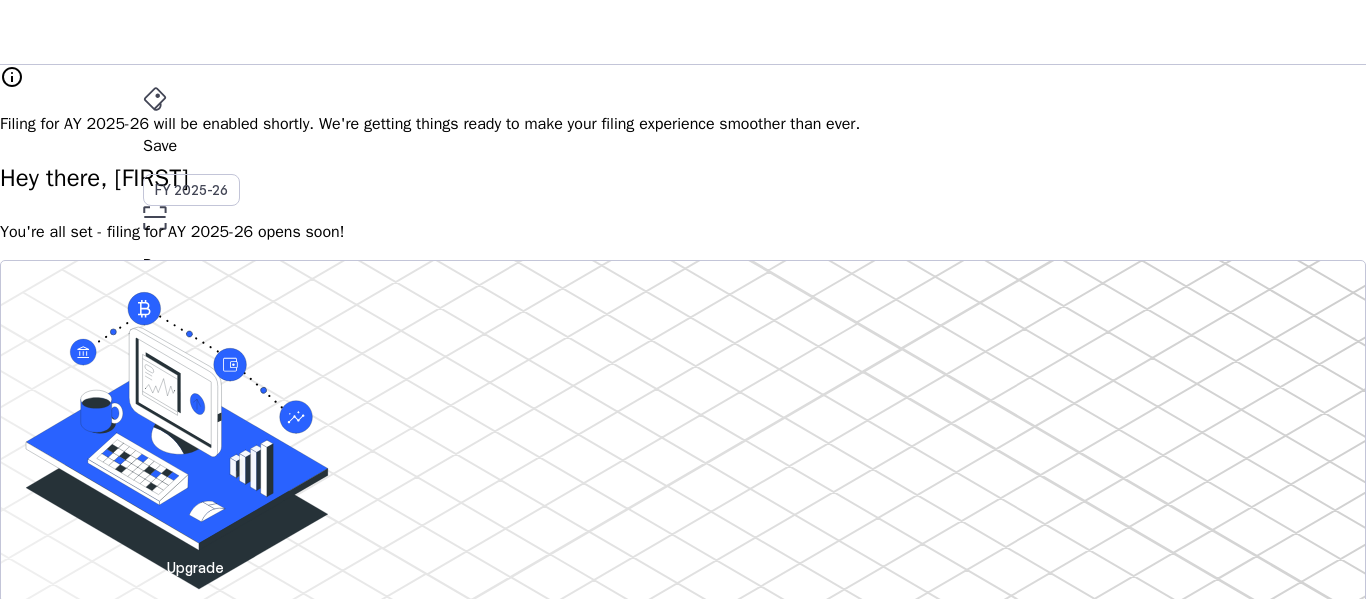 click on "Pay" at bounding box center [683, 146] 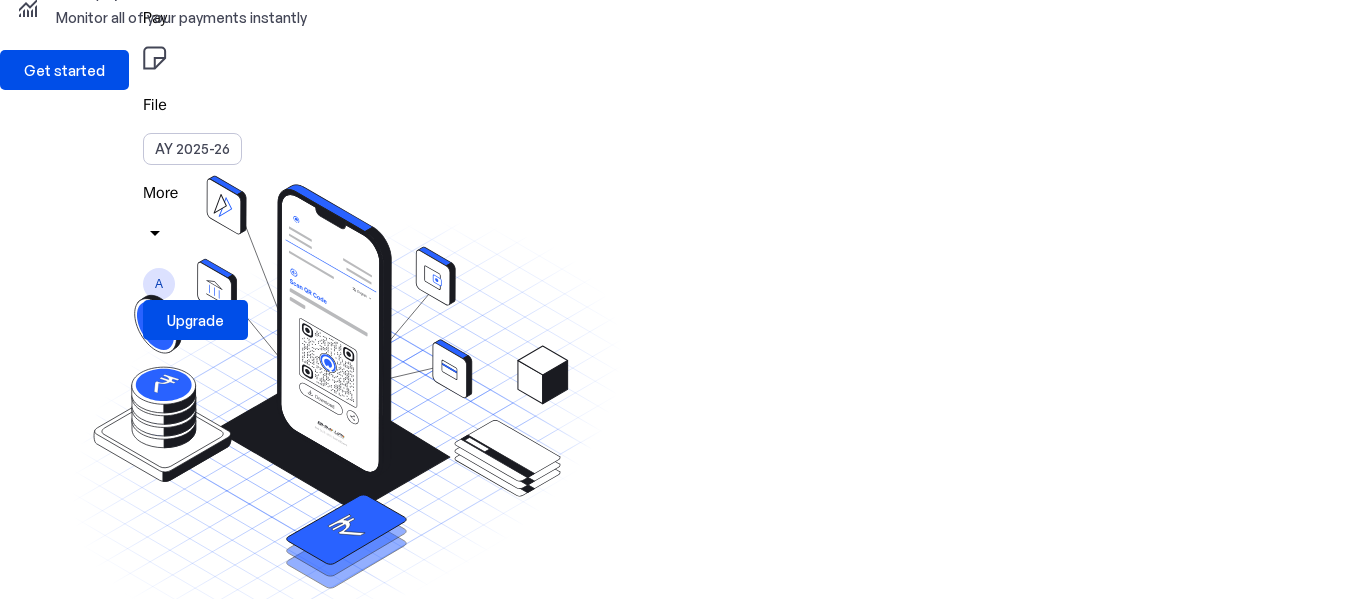 scroll, scrollTop: 0, scrollLeft: 0, axis: both 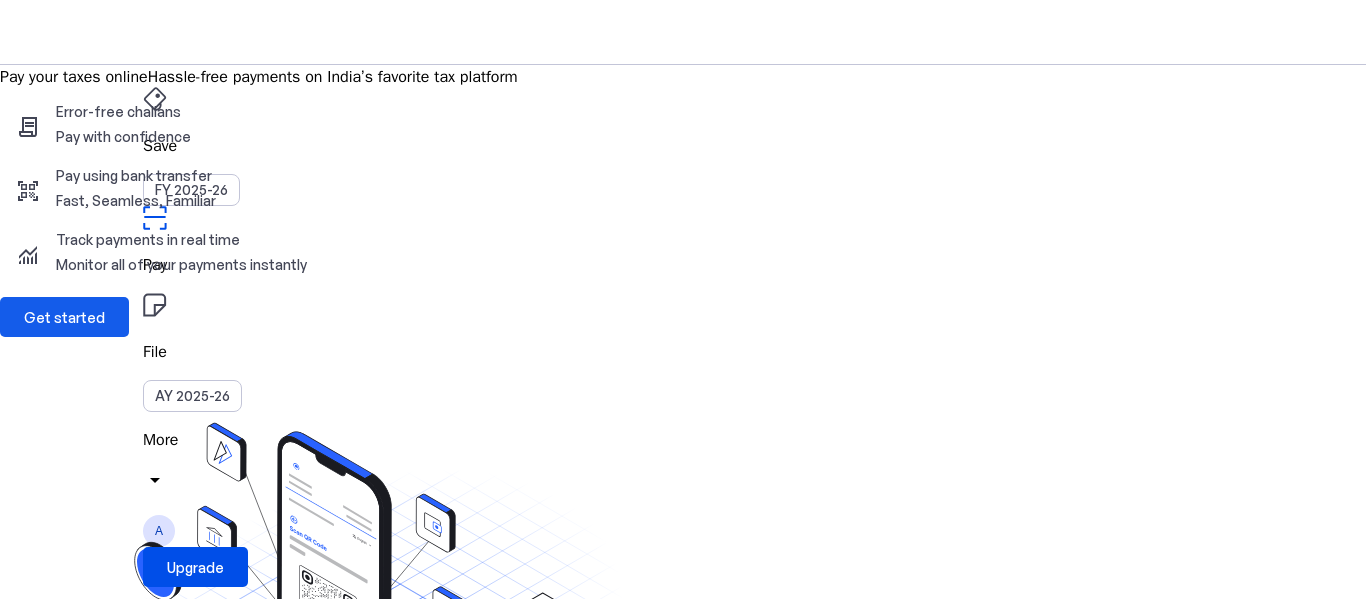 click on "Get started" at bounding box center [64, 317] 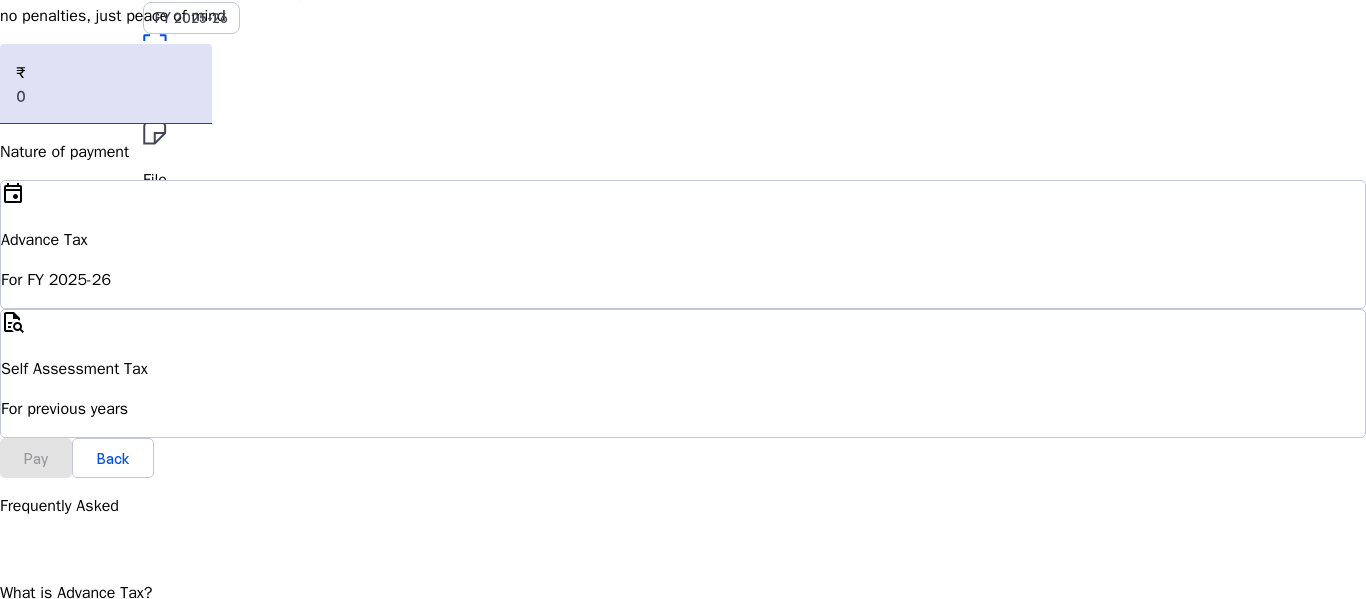 scroll, scrollTop: 0, scrollLeft: 0, axis: both 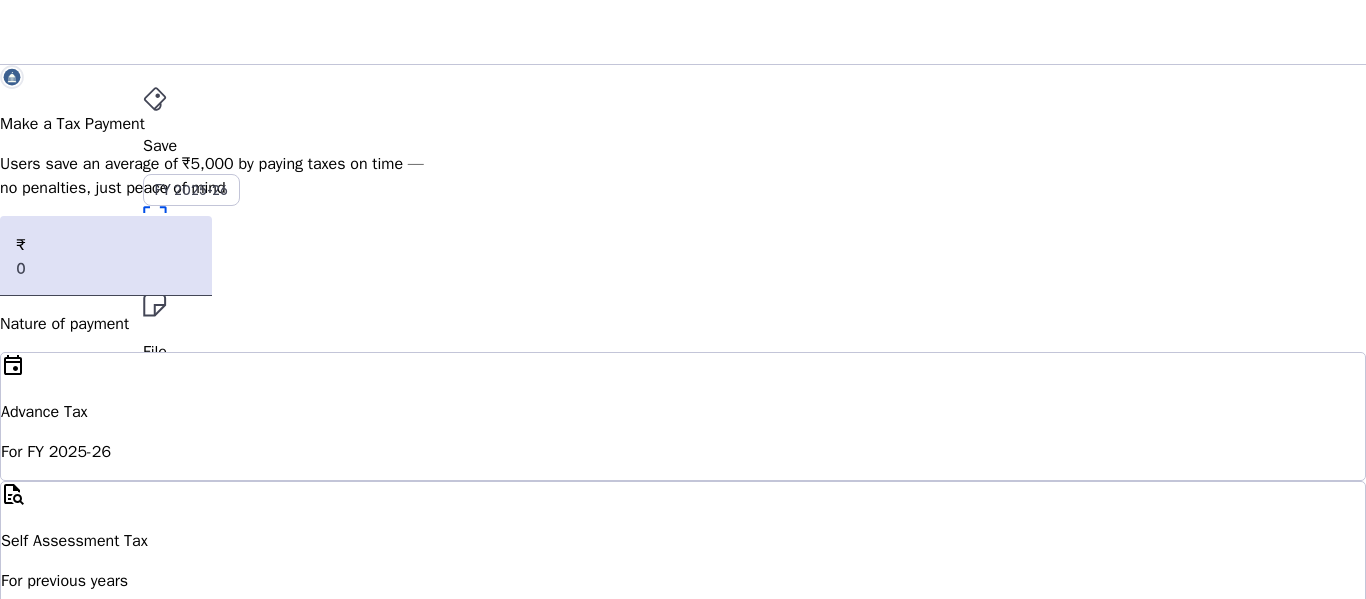 click on "Save" at bounding box center [683, 146] 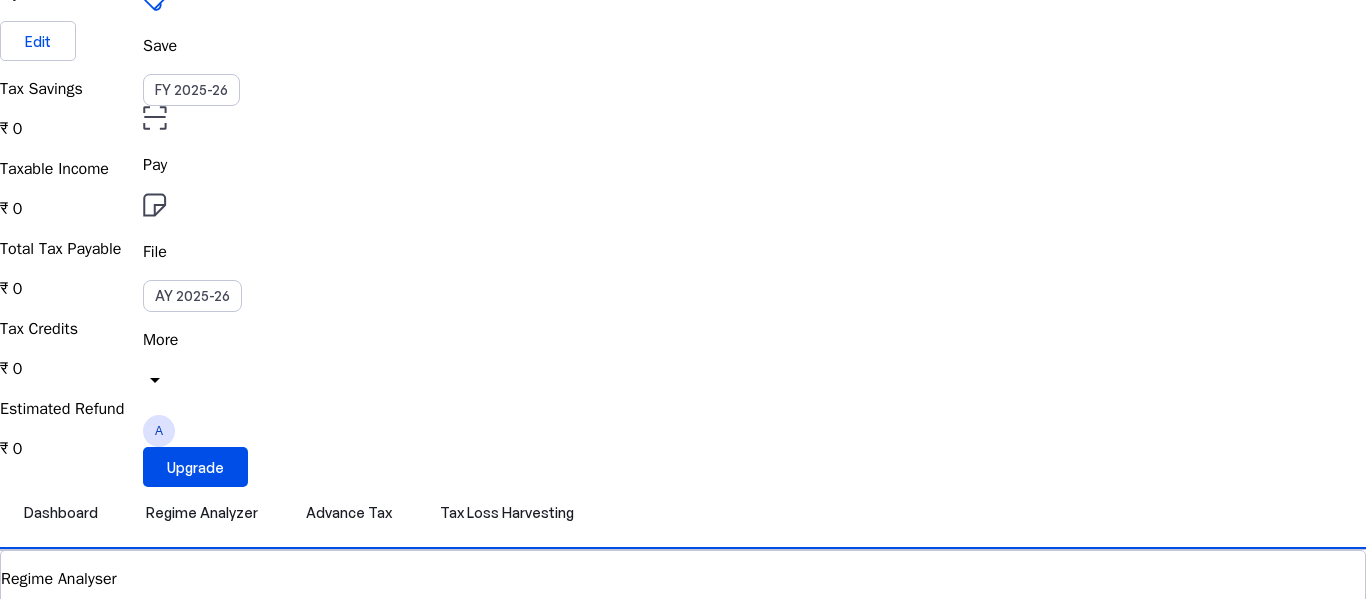scroll, scrollTop: 0, scrollLeft: 0, axis: both 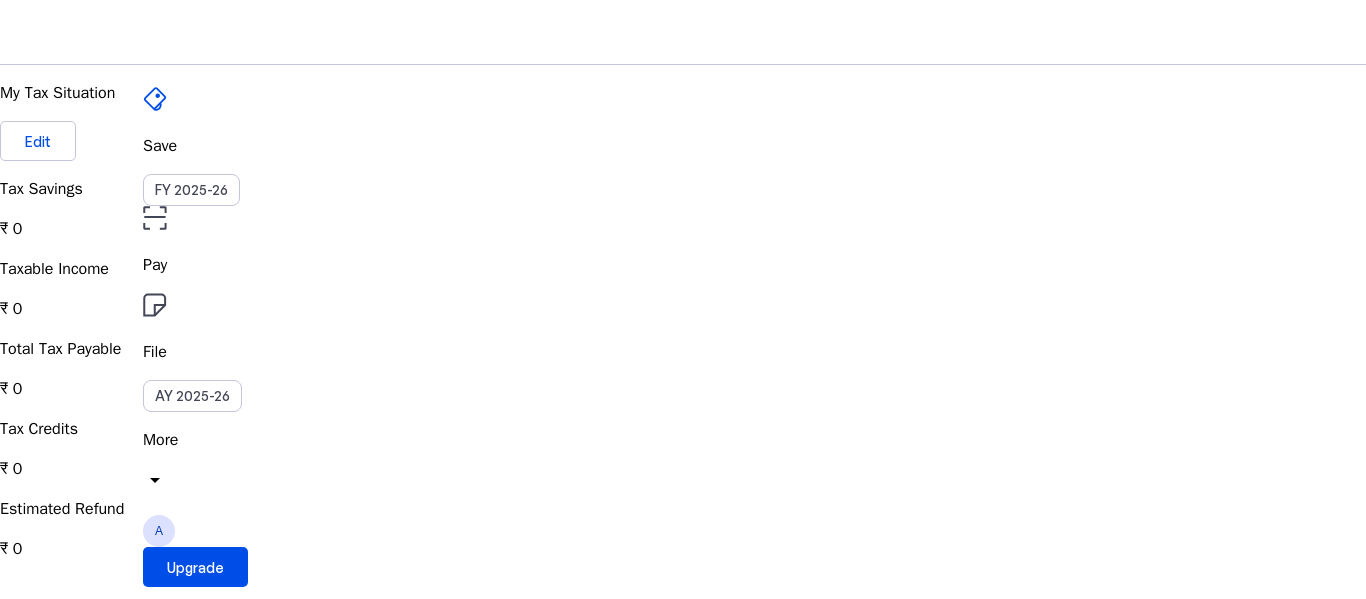 click on "More" at bounding box center [683, 440] 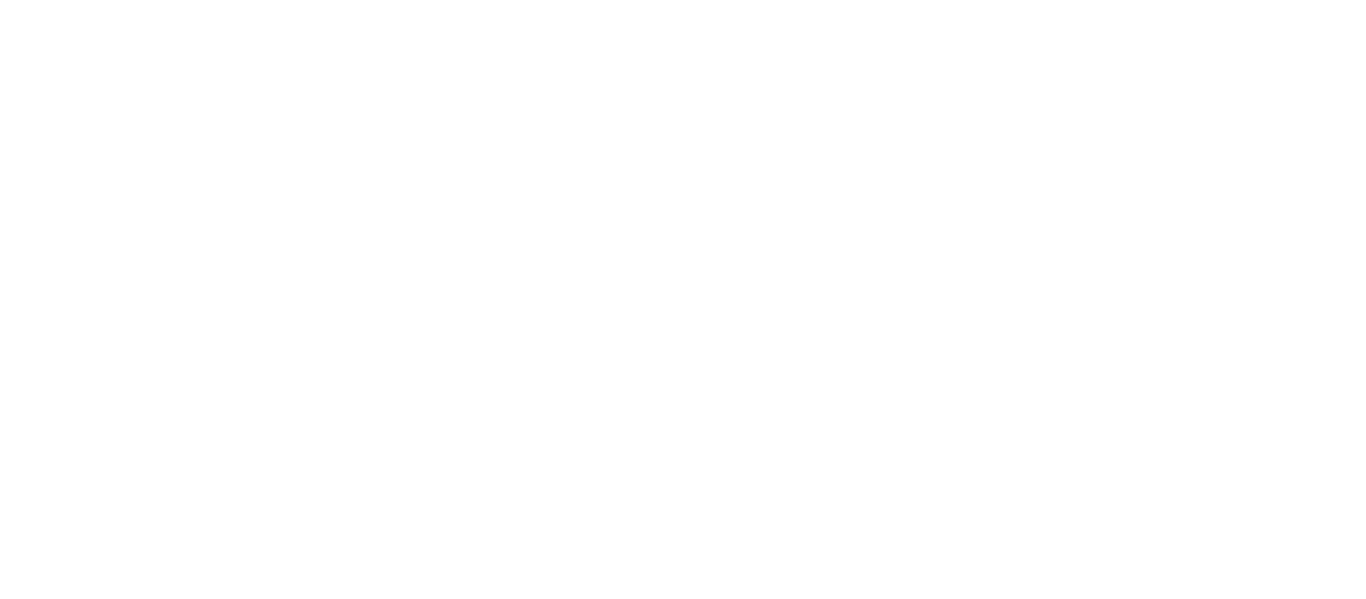 scroll, scrollTop: 0, scrollLeft: 0, axis: both 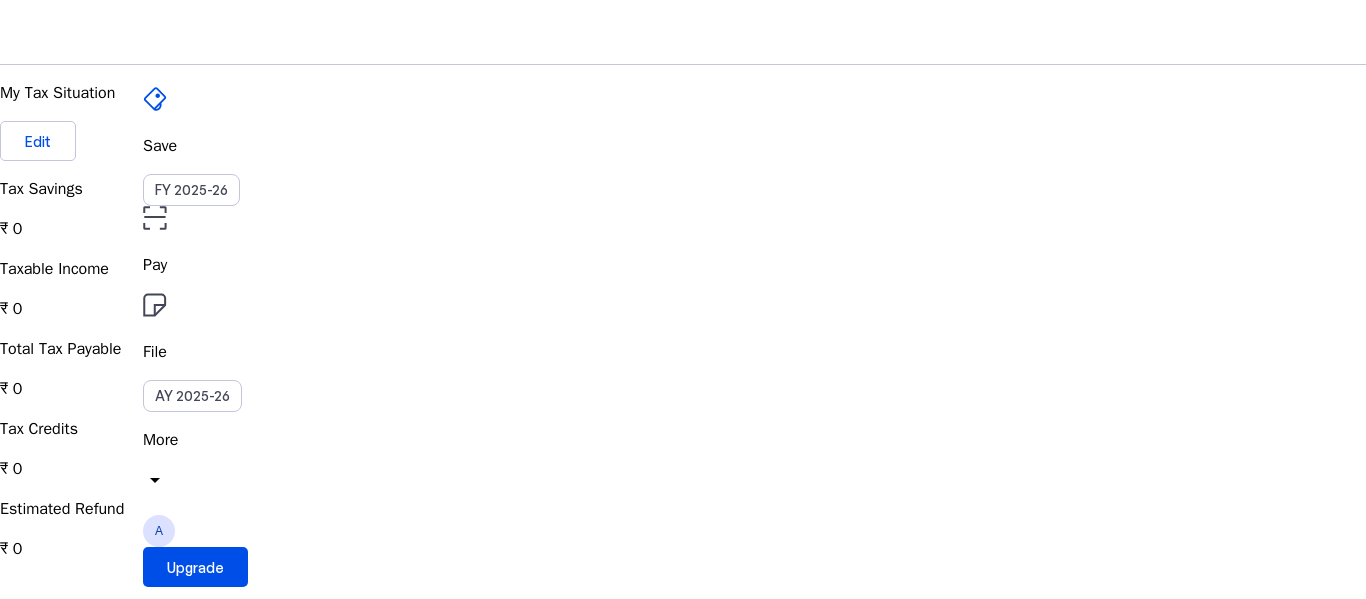 click on "File AY 2025-26" at bounding box center [683, 146] 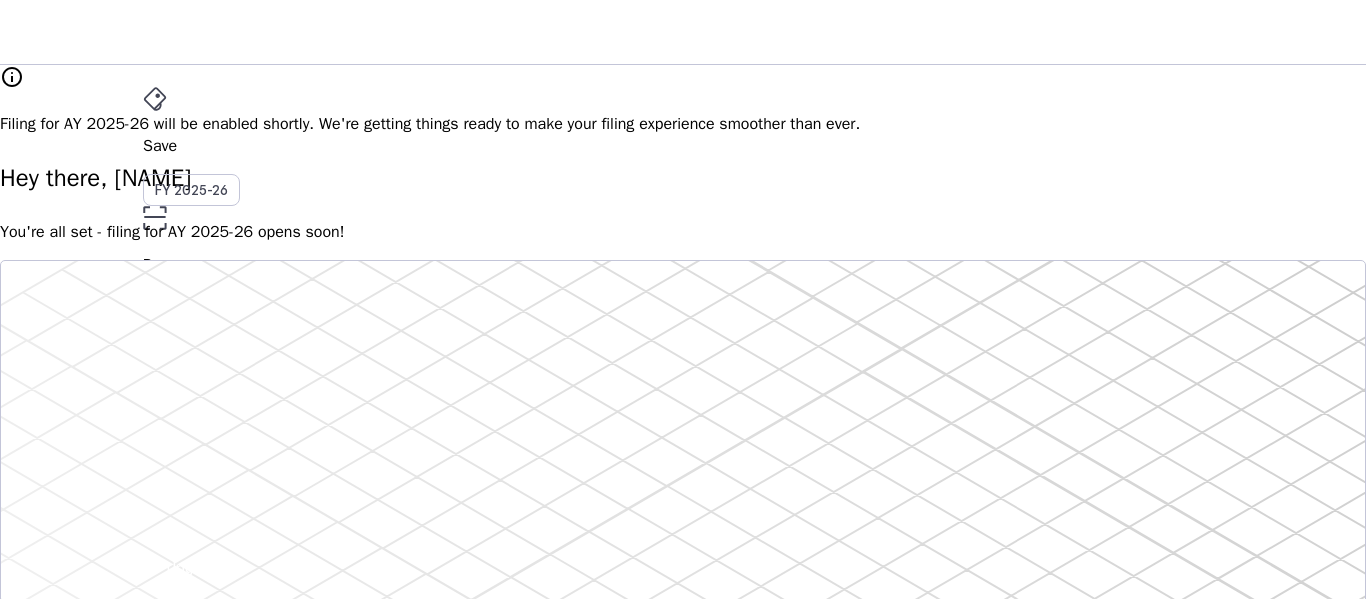 scroll, scrollTop: 200, scrollLeft: 0, axis: vertical 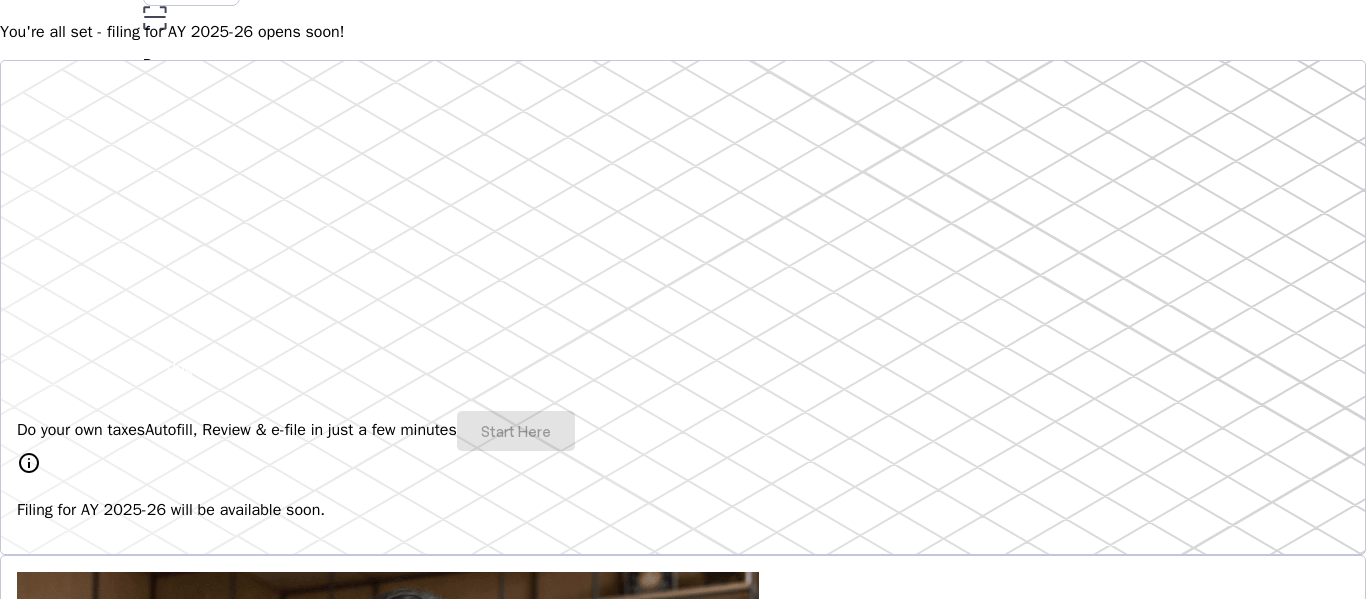 click on "Filing for AY 2025-26 will be available soon." at bounding box center [683, 510] 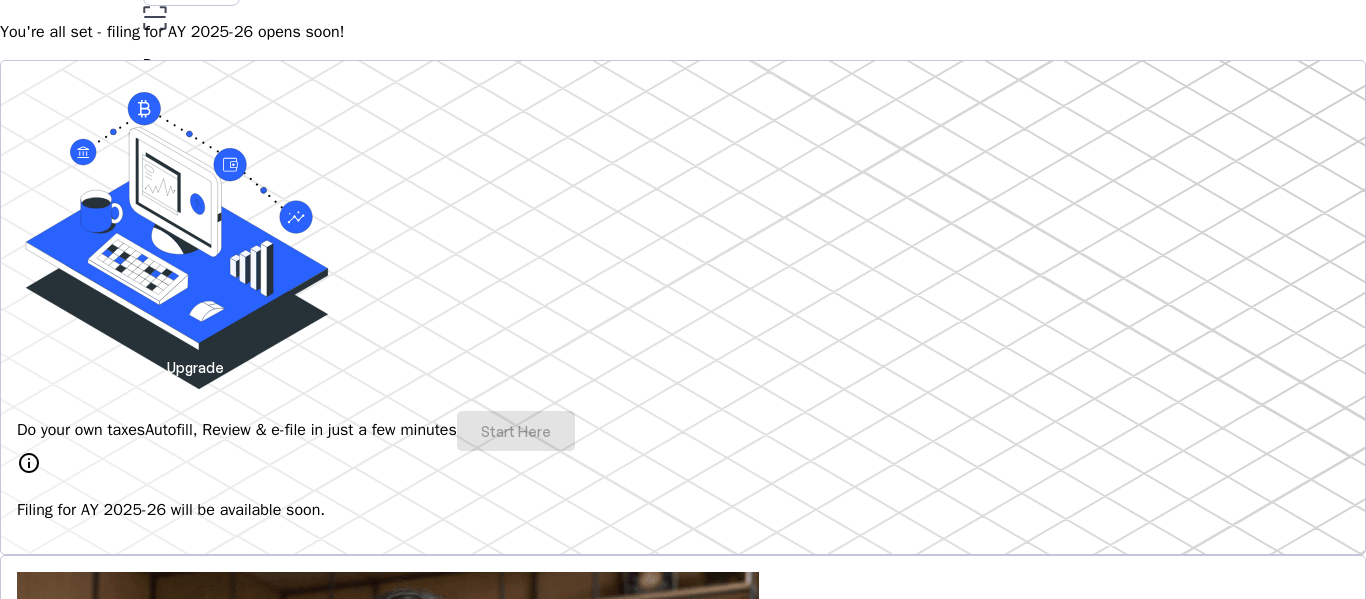 click at bounding box center [67, 1150] 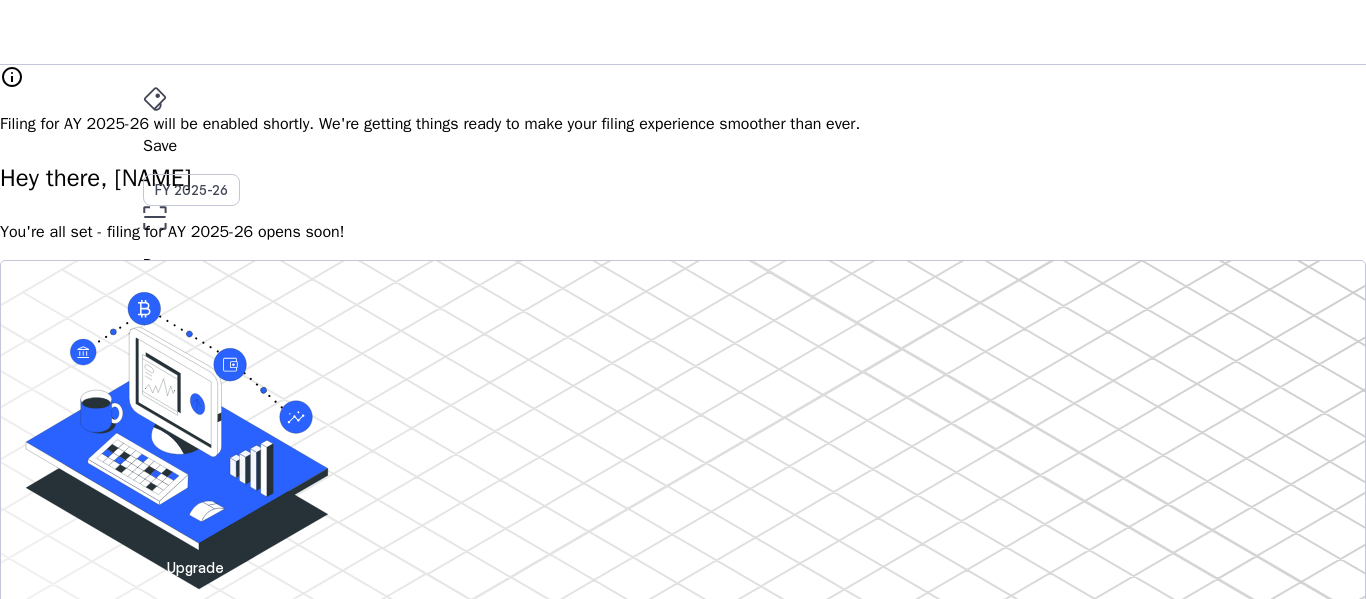 click on "AY 2025-26" at bounding box center [192, 396] 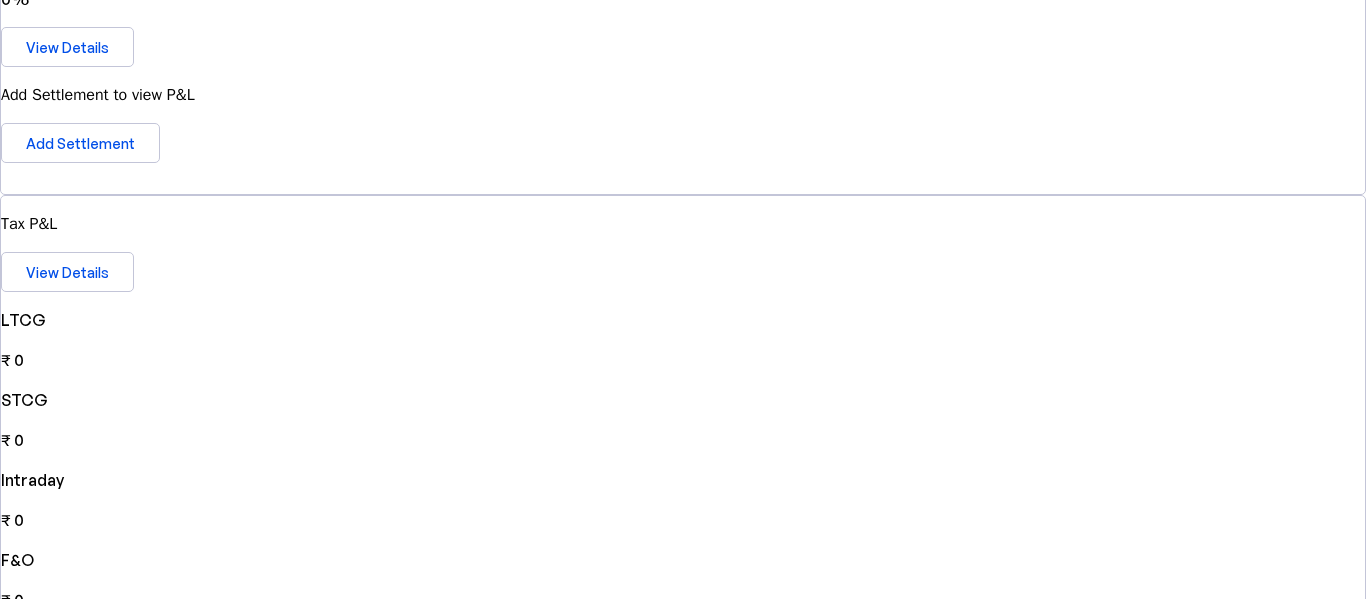 scroll, scrollTop: 100, scrollLeft: 0, axis: vertical 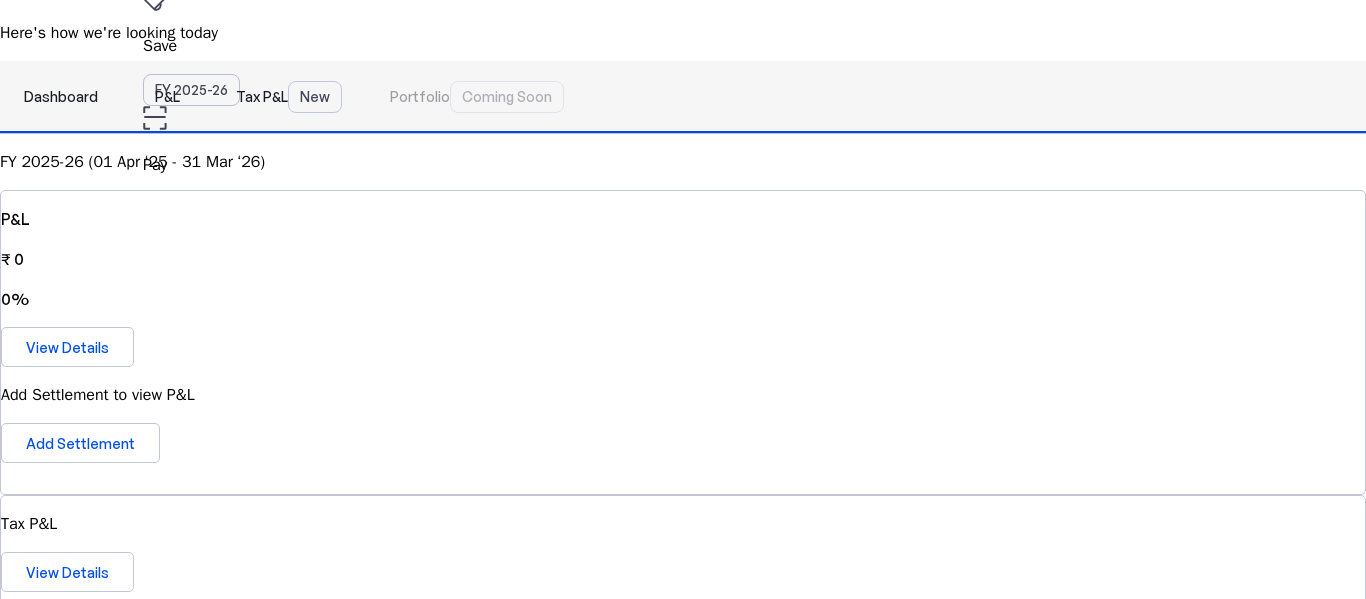click on "P&L" at bounding box center (167, 97) 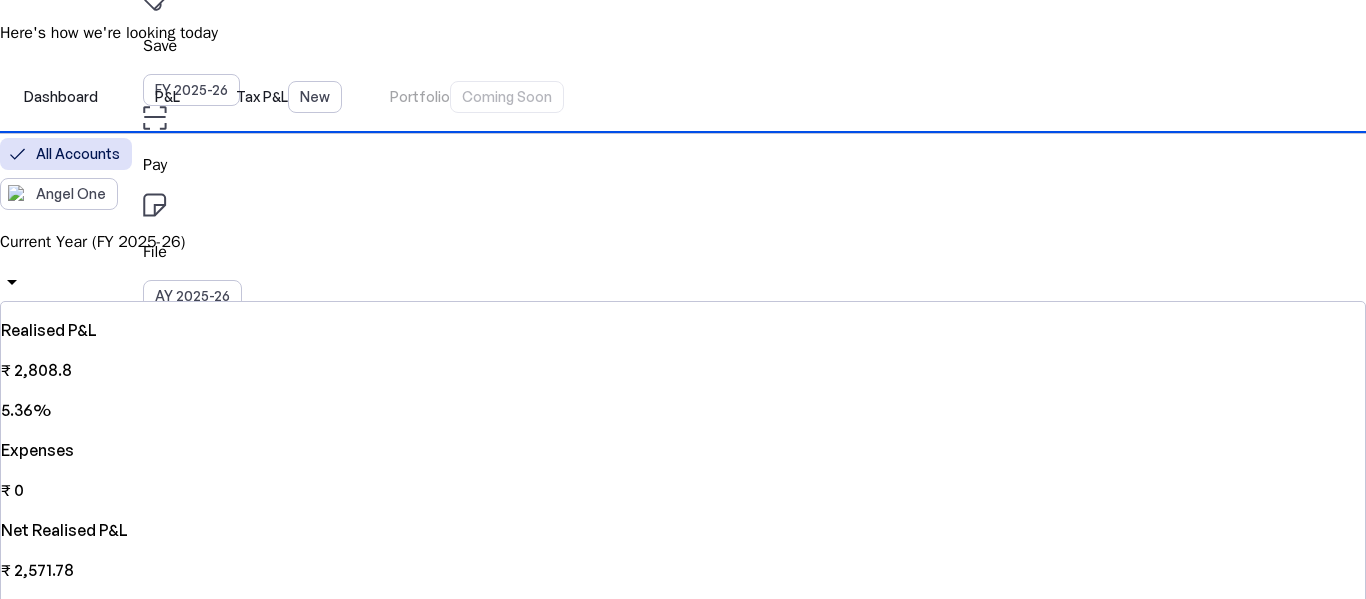 scroll, scrollTop: 0, scrollLeft: 0, axis: both 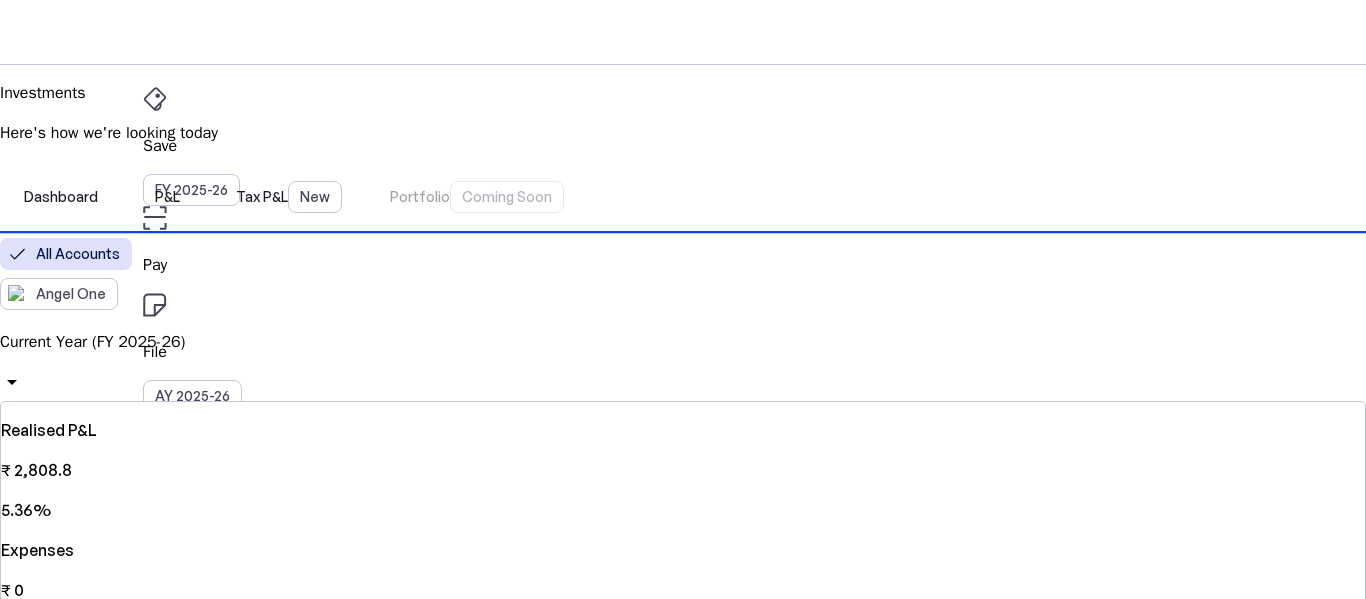 click on "Current Year (FY 2025-26)" at bounding box center [683, 342] 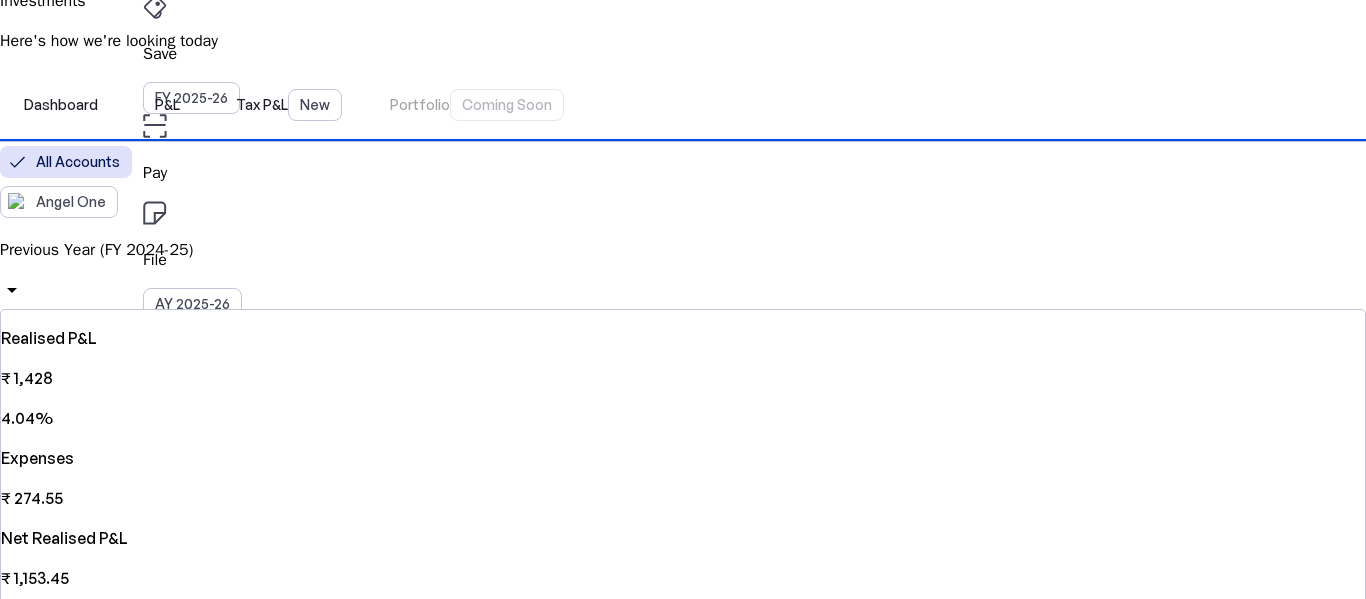 scroll, scrollTop: 0, scrollLeft: 0, axis: both 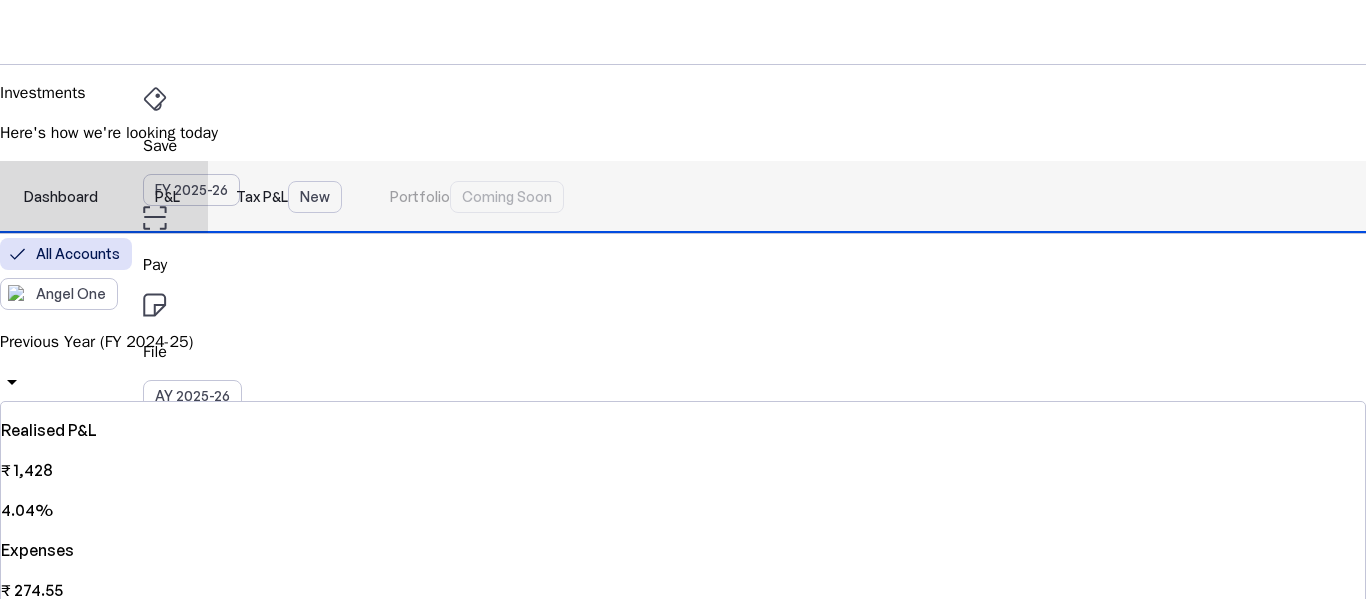 click on "Tax P&L  New" at bounding box center (289, 197) 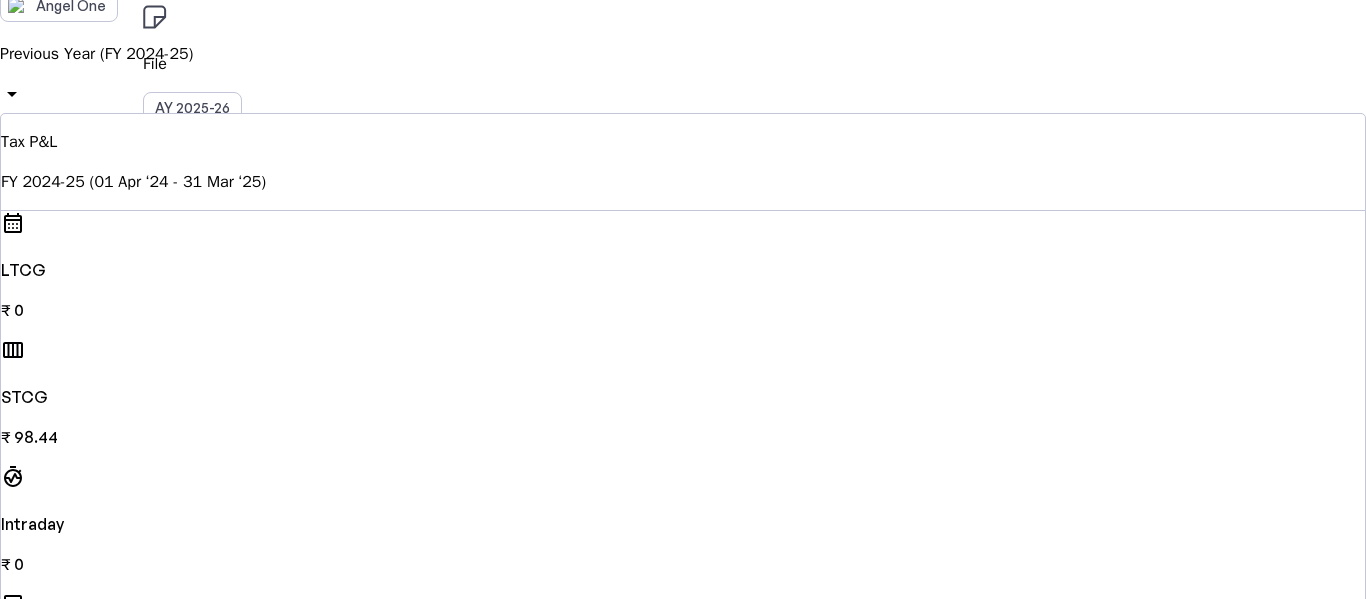 scroll, scrollTop: 0, scrollLeft: 0, axis: both 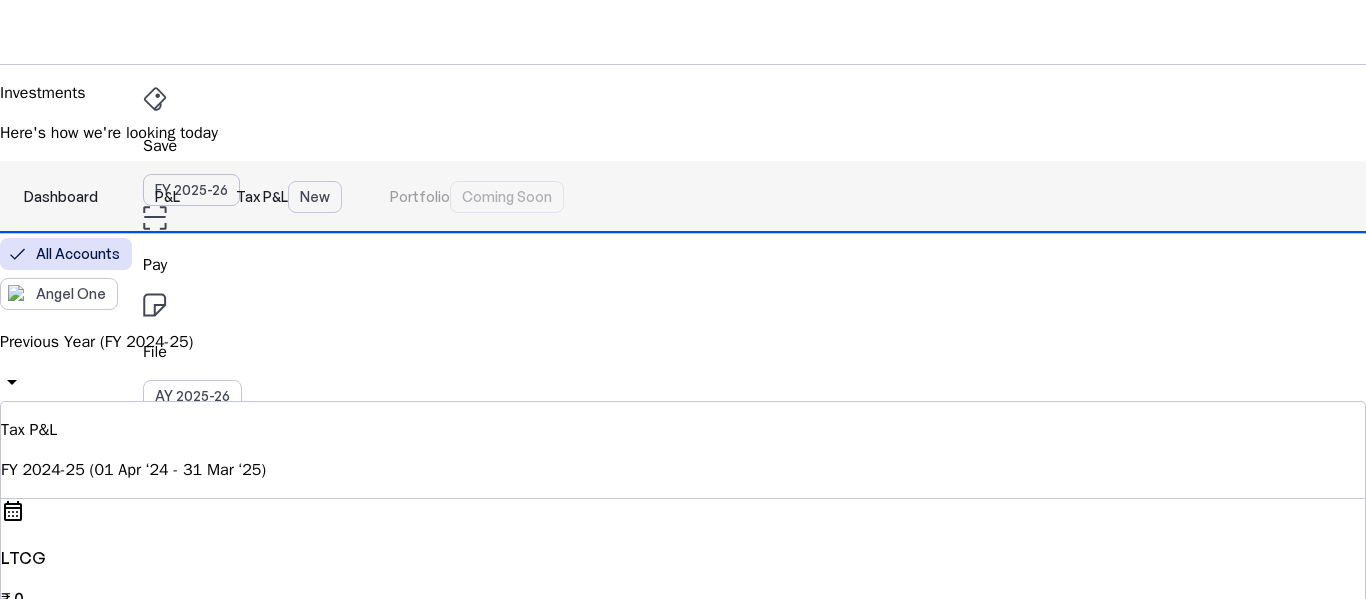 click on "Dashboard" at bounding box center (61, 197) 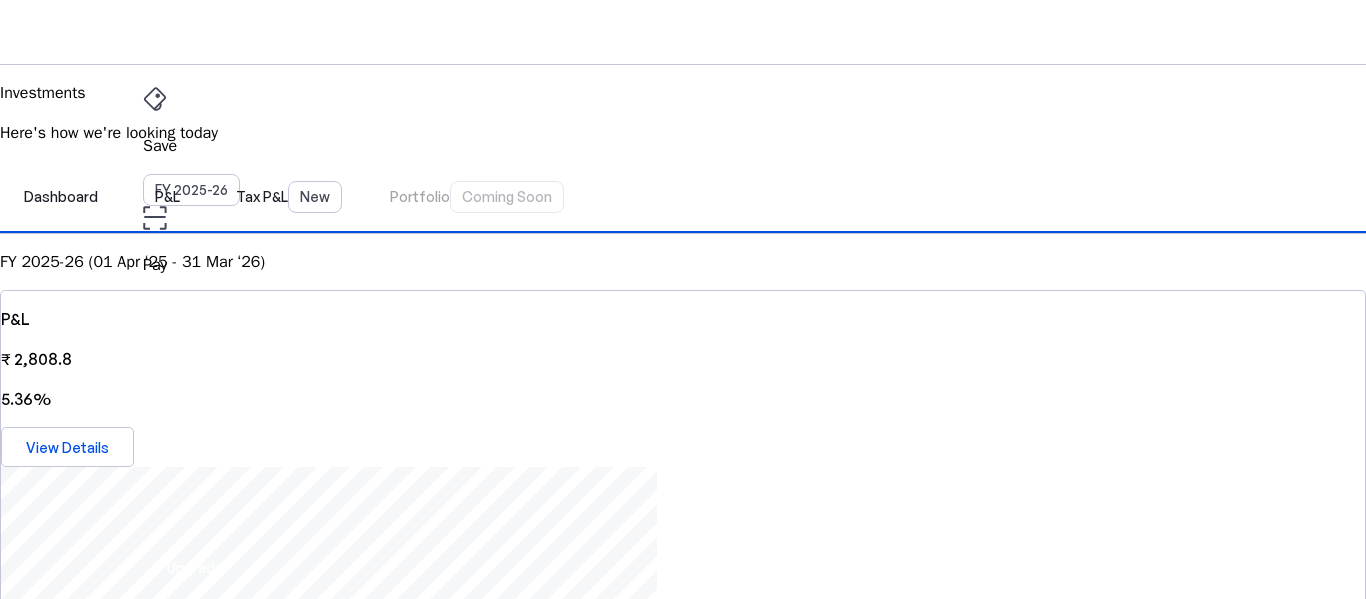 click on "Dashboard   P&L   Tax P&L  New  Portfolio  Coming Soon" at bounding box center (683, 197) 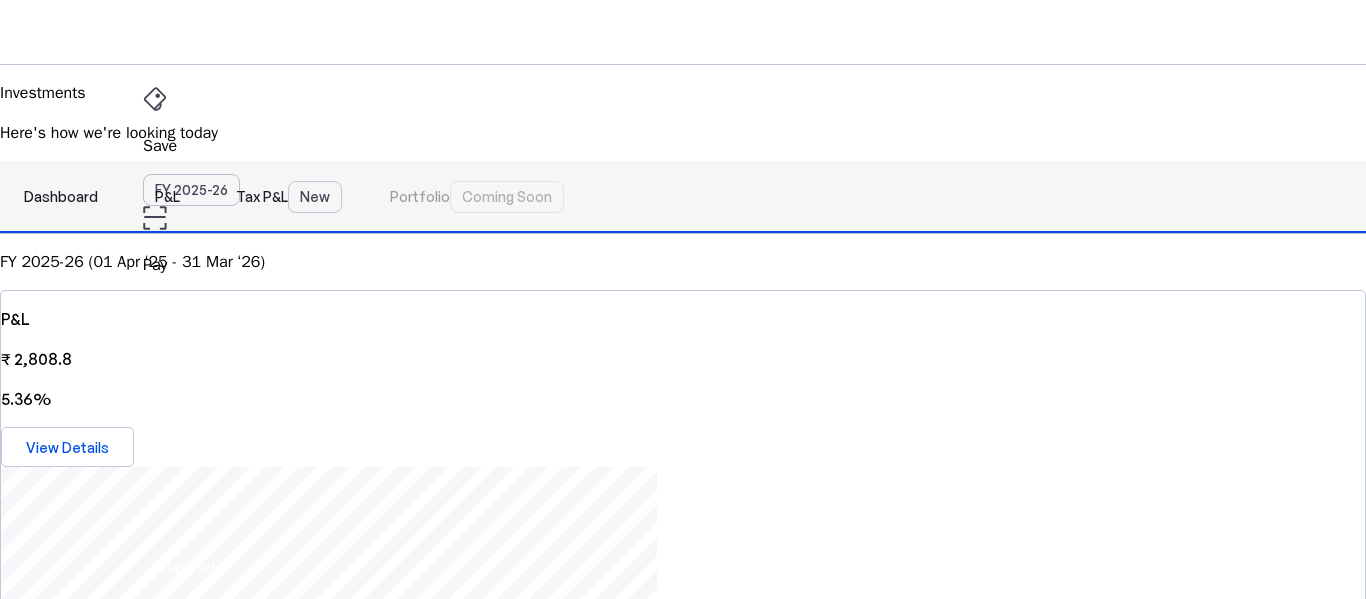 click on "Tax P&L  New" at bounding box center (289, 197) 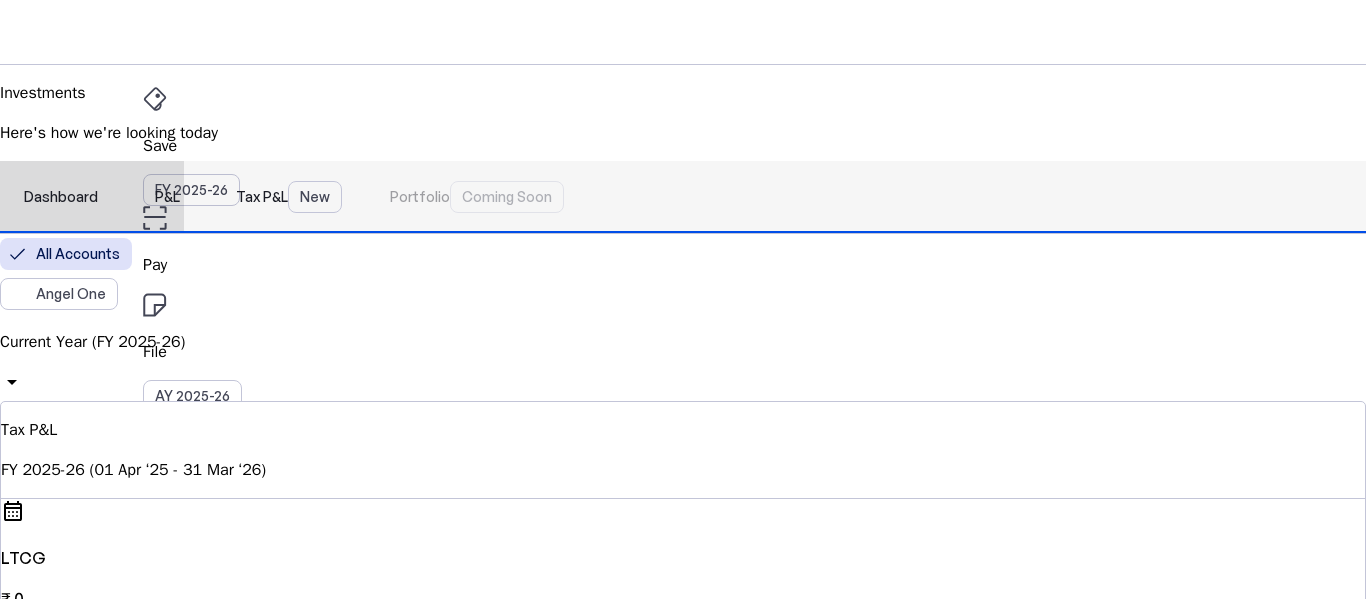 click on "P&L" at bounding box center [167, 197] 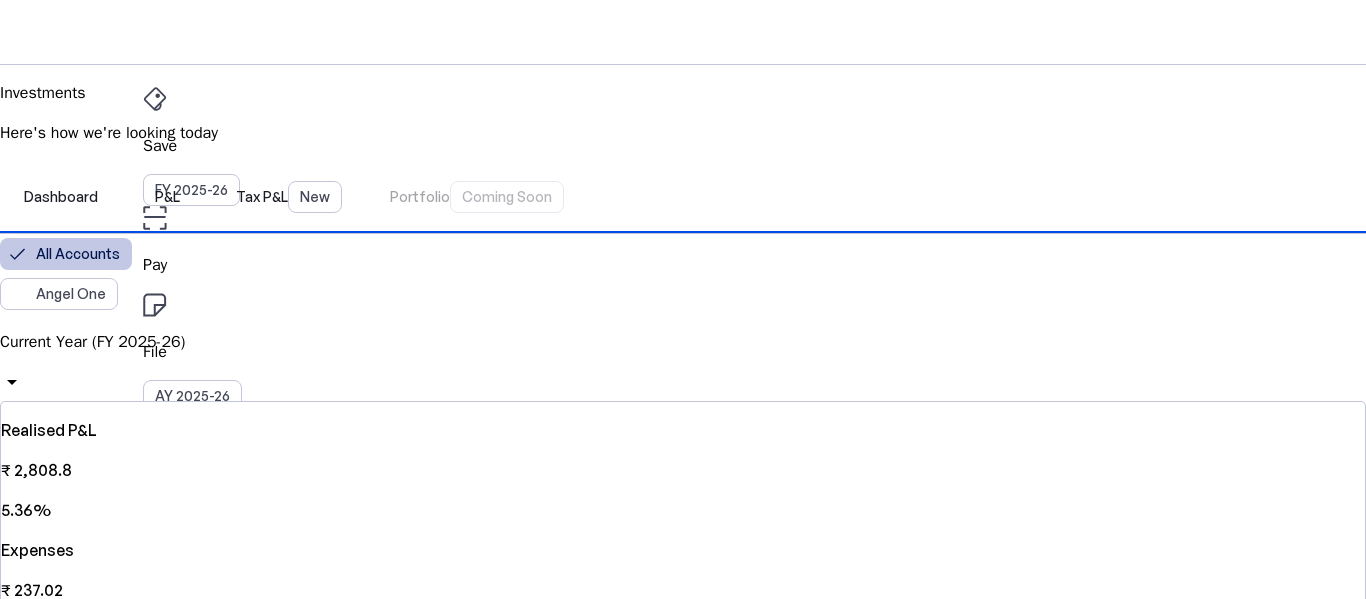 click on "All Accounts" at bounding box center [78, 254] 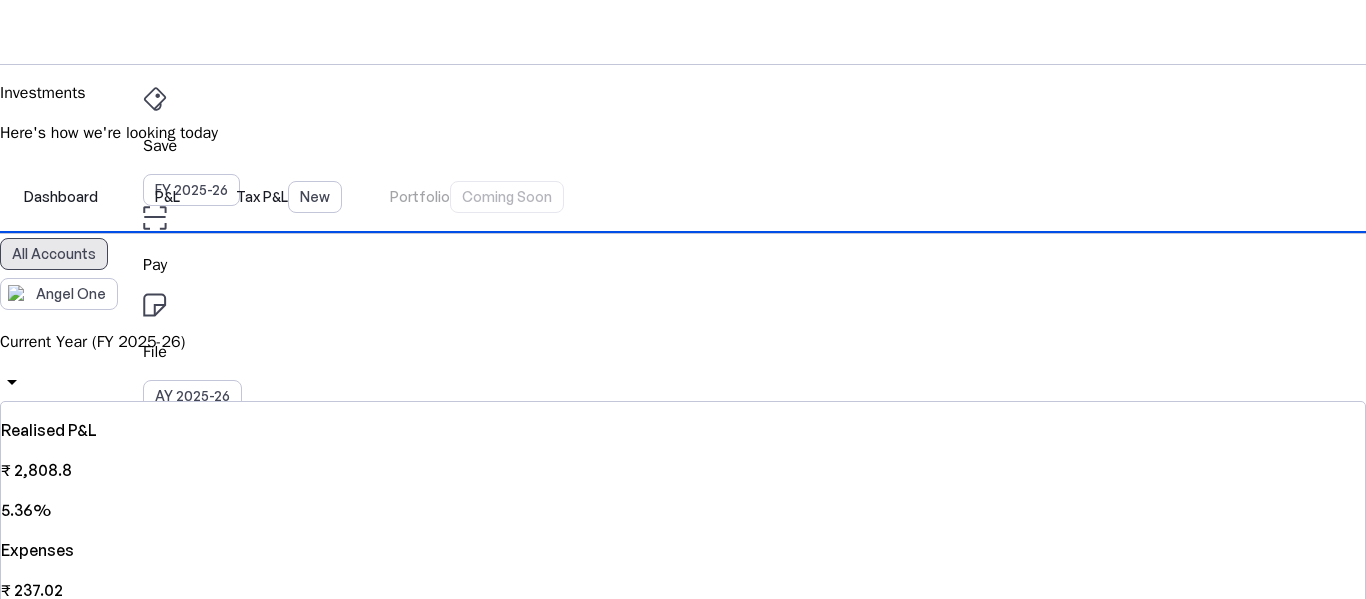 click on "All Accounts" at bounding box center (54, 254) 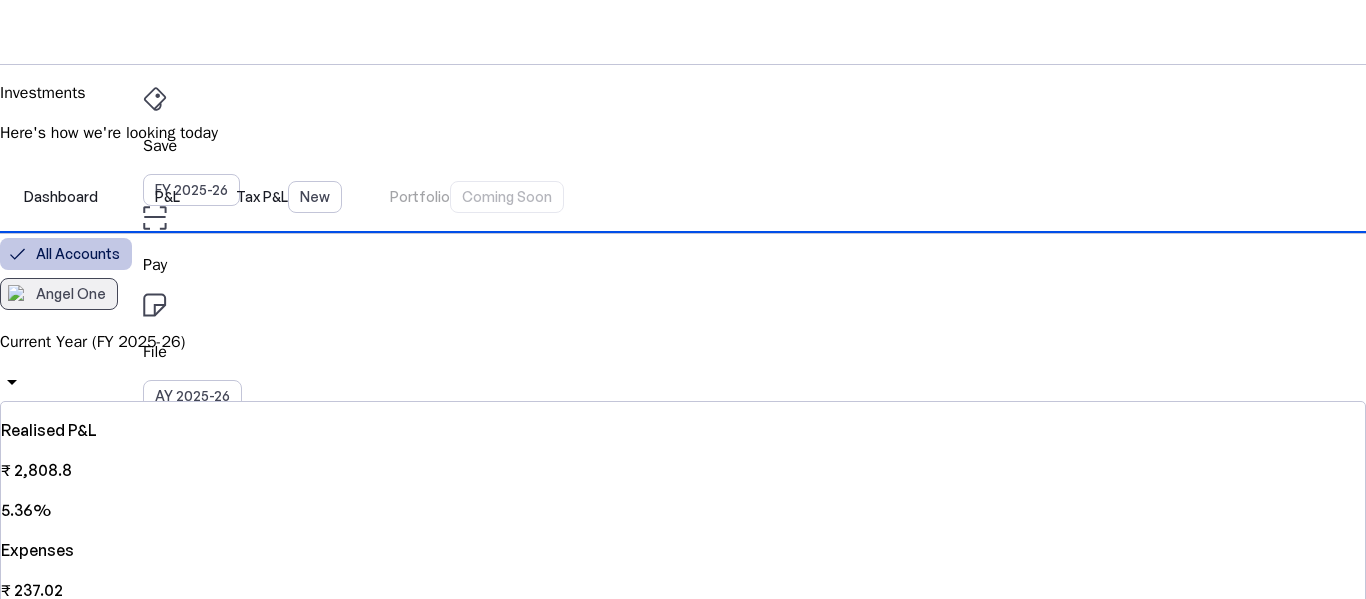 click on "Angel One" at bounding box center [71, 294] 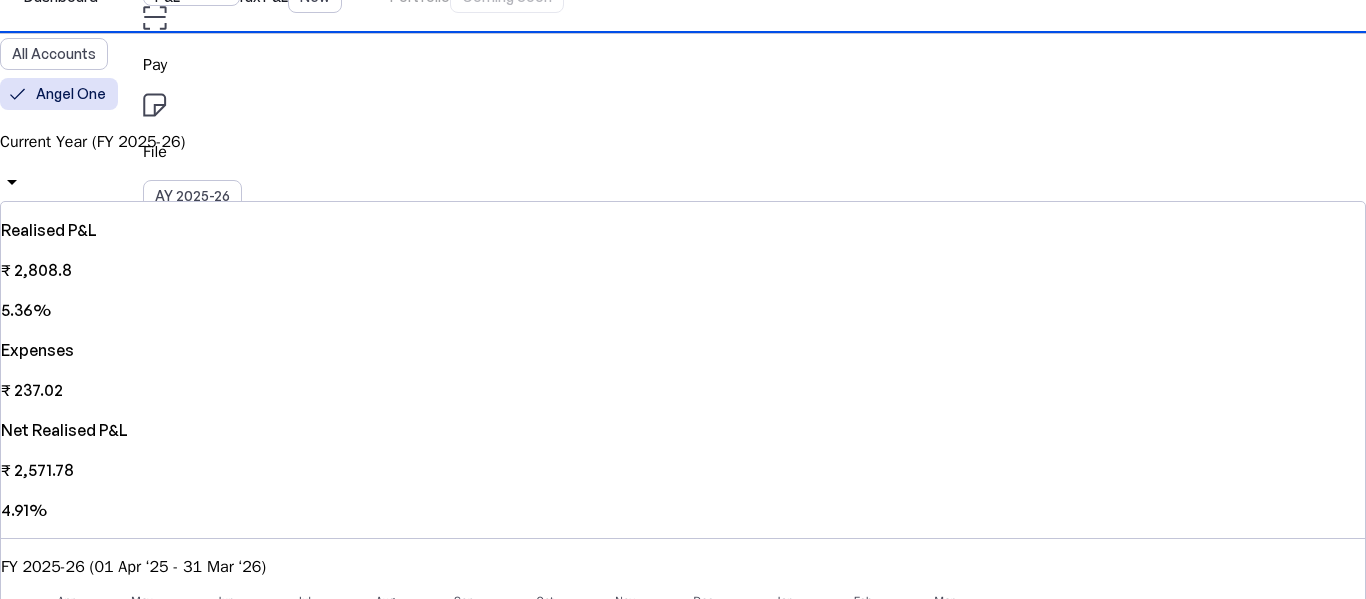scroll, scrollTop: 0, scrollLeft: 0, axis: both 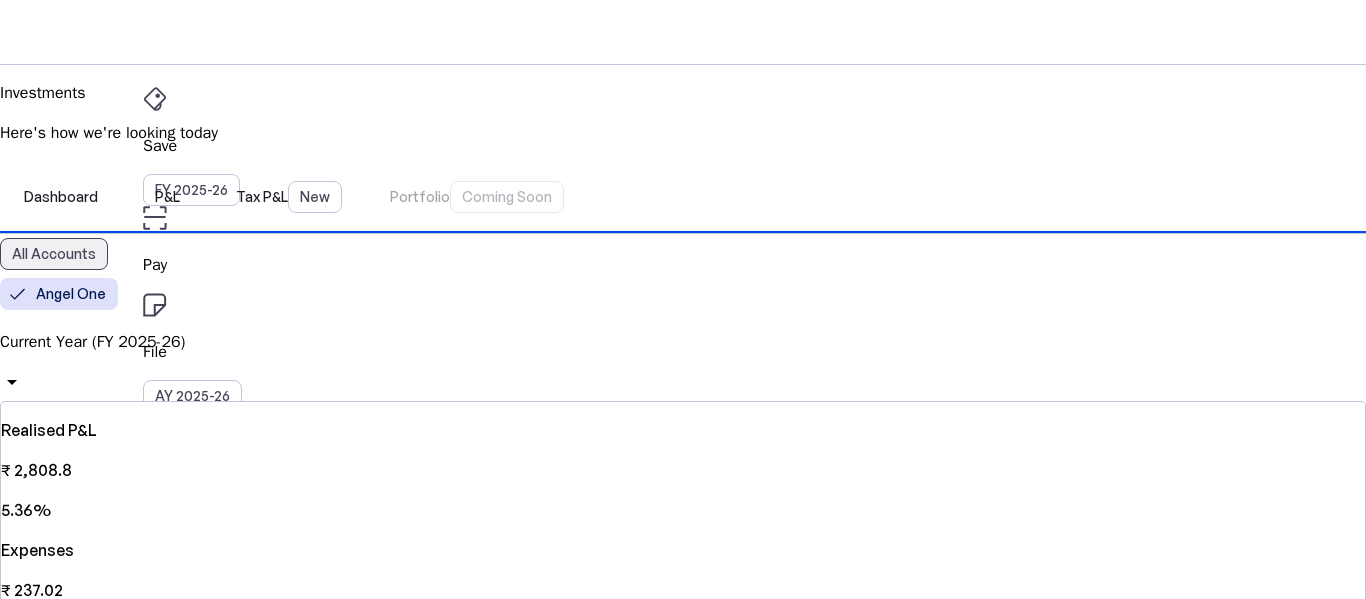 click on "All Accounts" at bounding box center (54, 254) 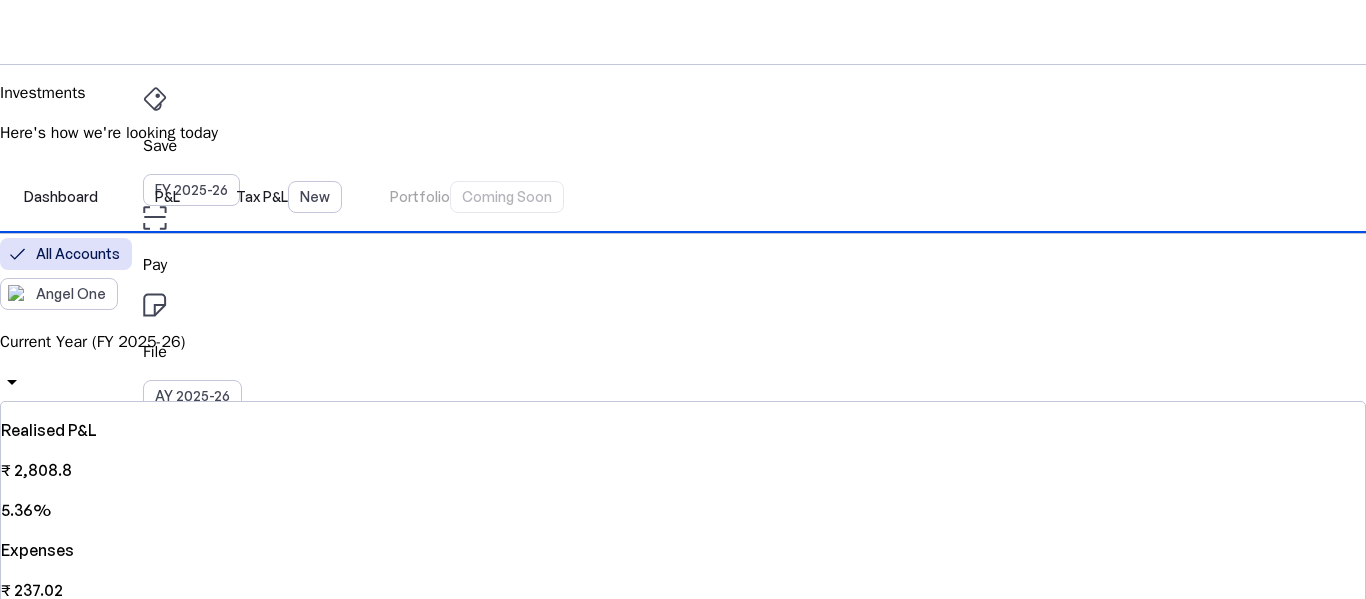 click on "Current Year (FY 2025-26)" at bounding box center [683, 342] 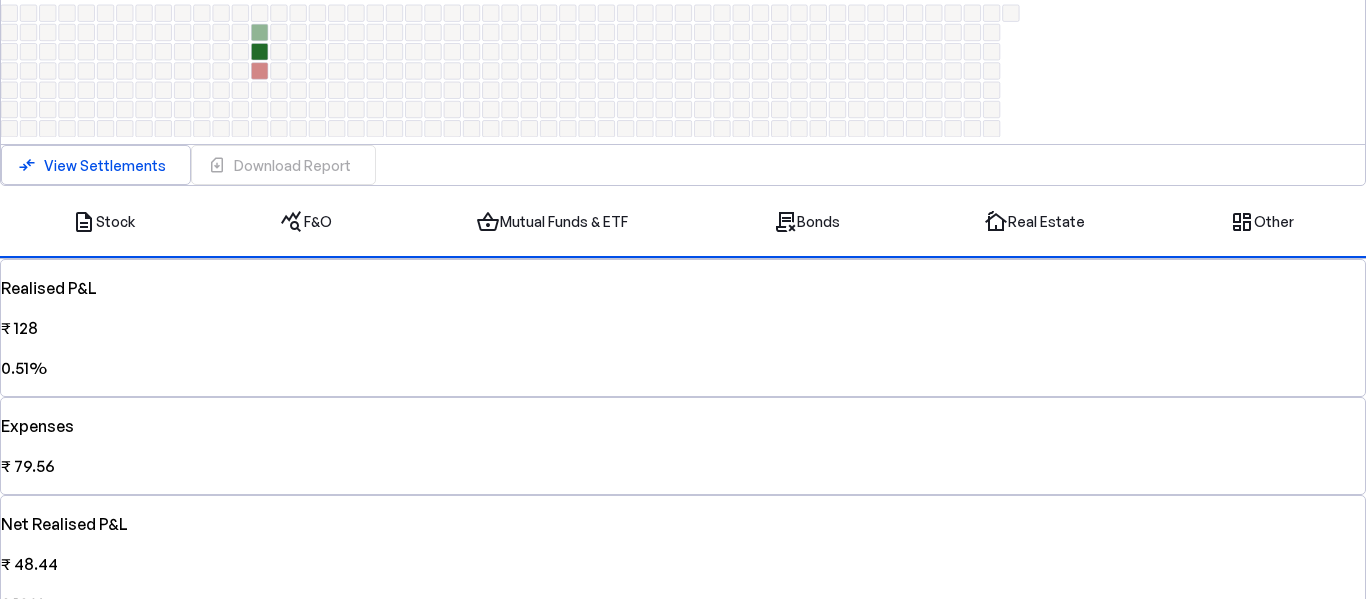 scroll, scrollTop: 710, scrollLeft: 0, axis: vertical 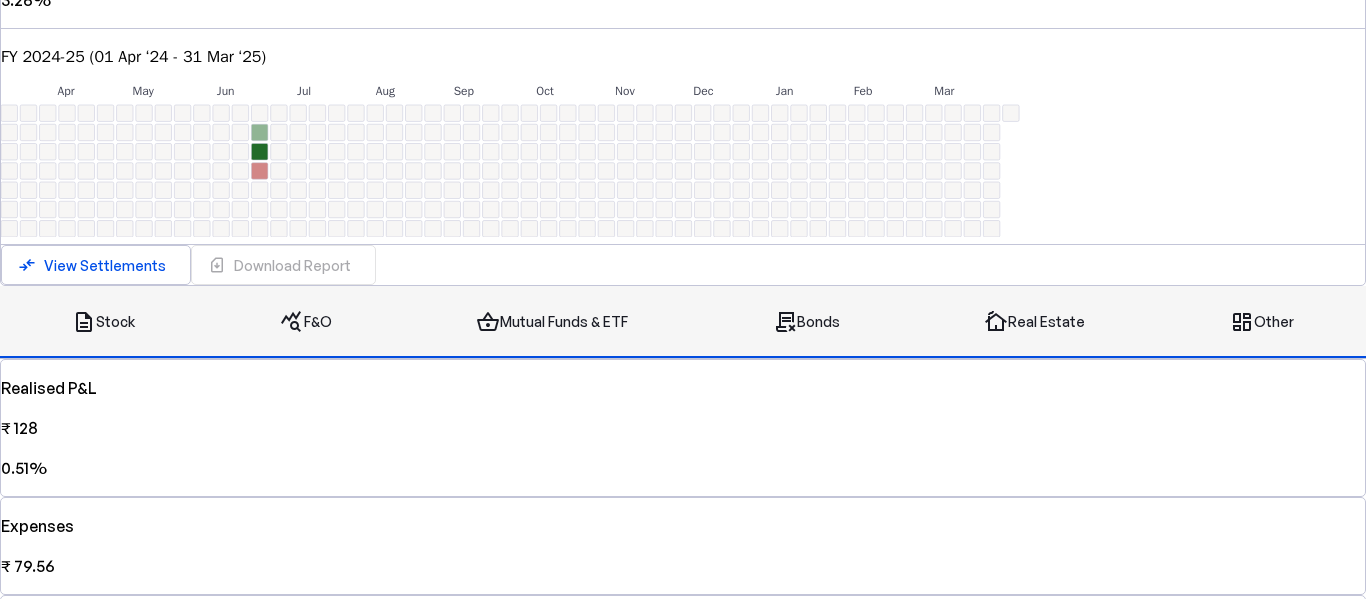 click on "query_stats  F&O" at bounding box center (306, 322) 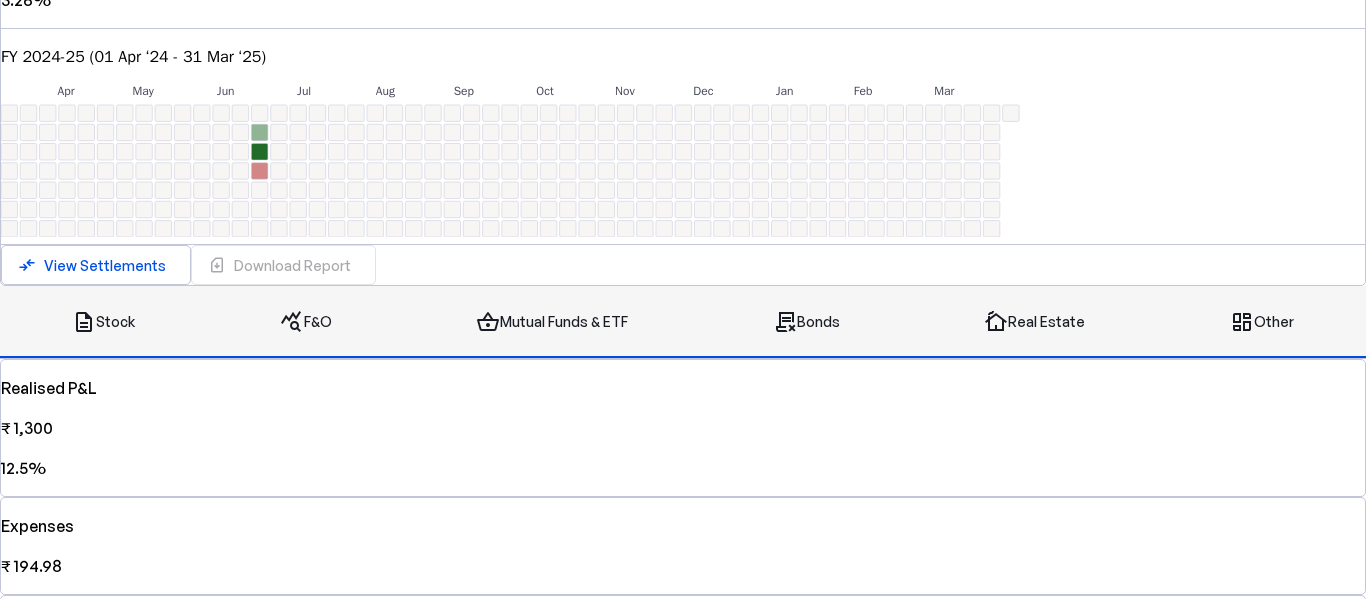 click on "shopping_basket  Mutual Funds & ETF" at bounding box center [552, 322] 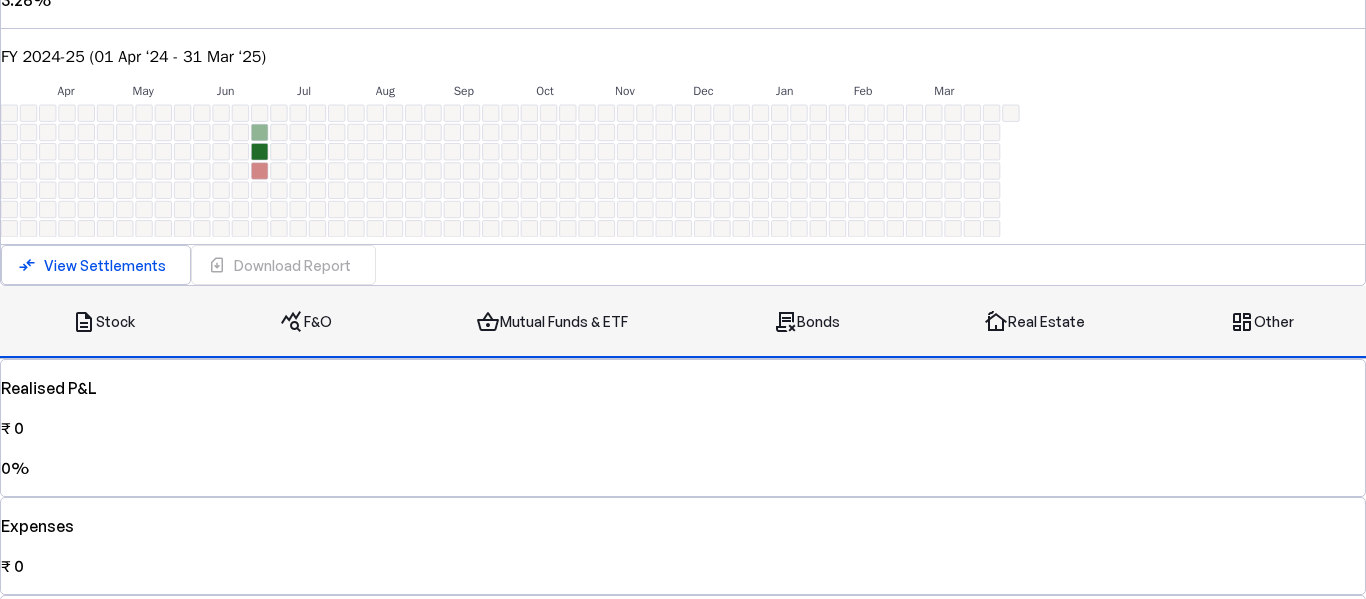click on "contract_delete" at bounding box center (785, 322) 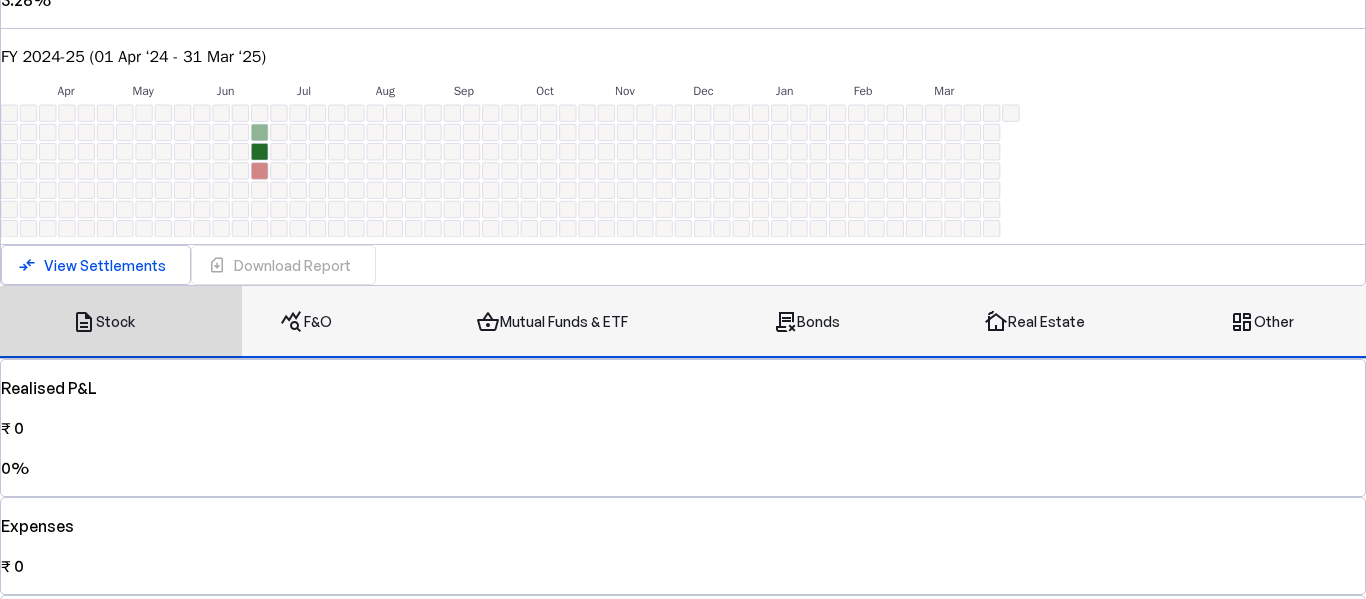 click on "cottage  Real Estate" at bounding box center [1034, 322] 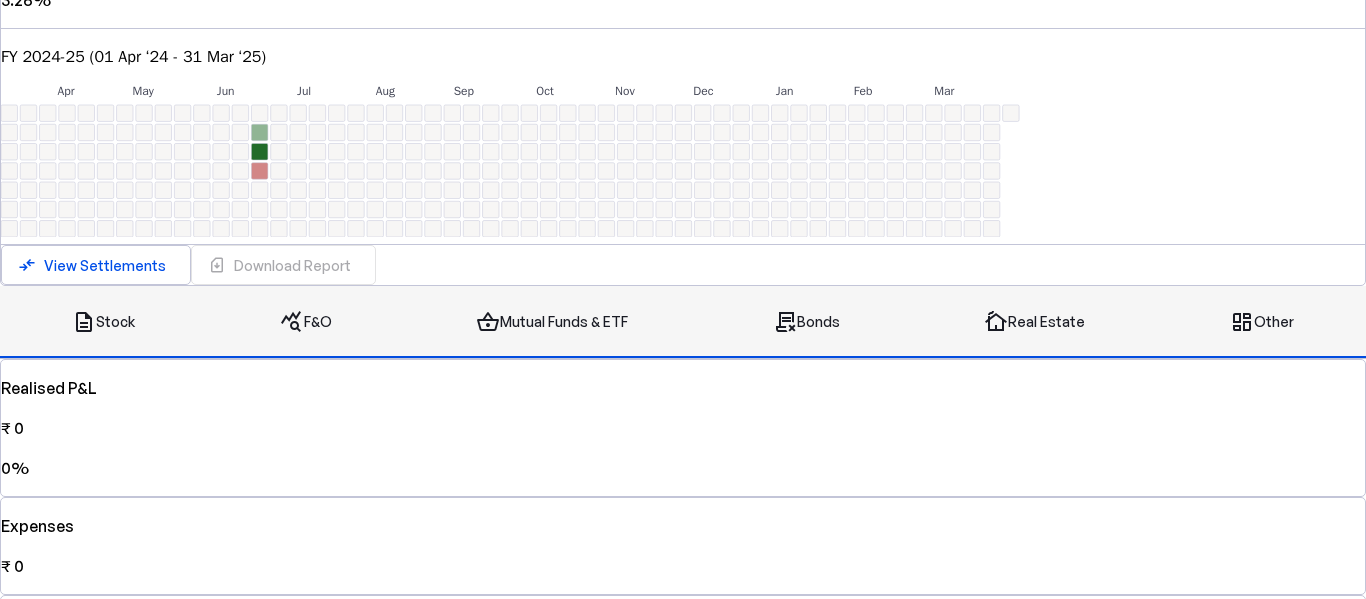 click on "browse  Other" at bounding box center (1262, 322) 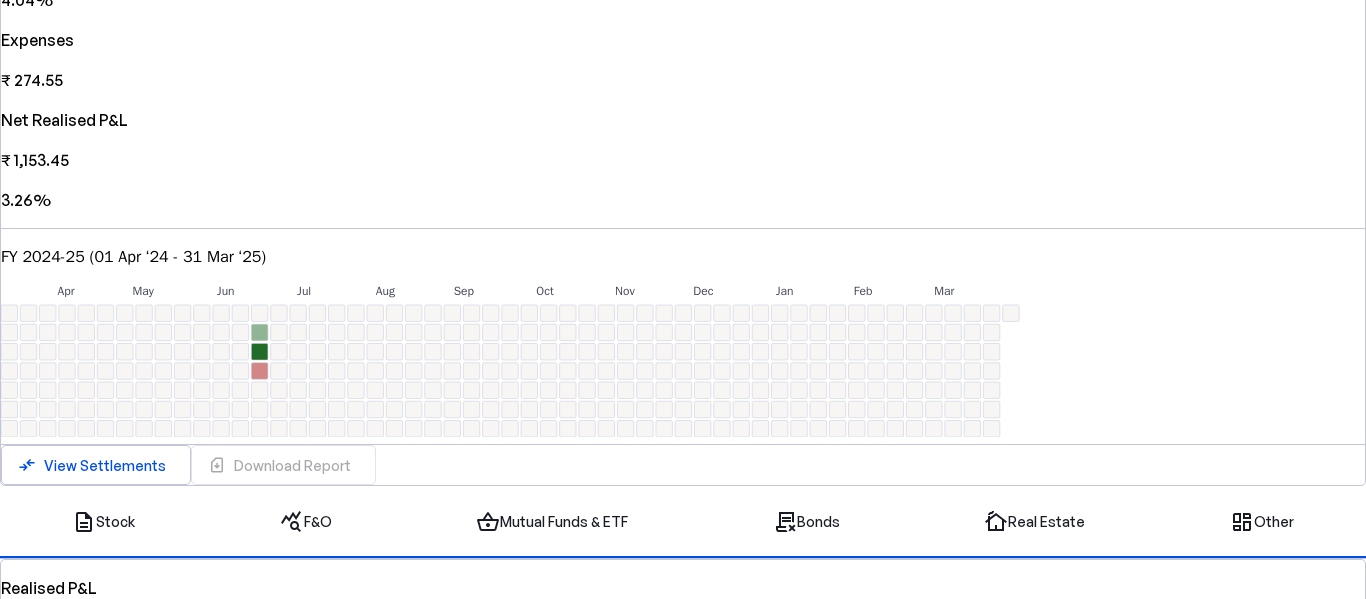 scroll, scrollTop: 710, scrollLeft: 0, axis: vertical 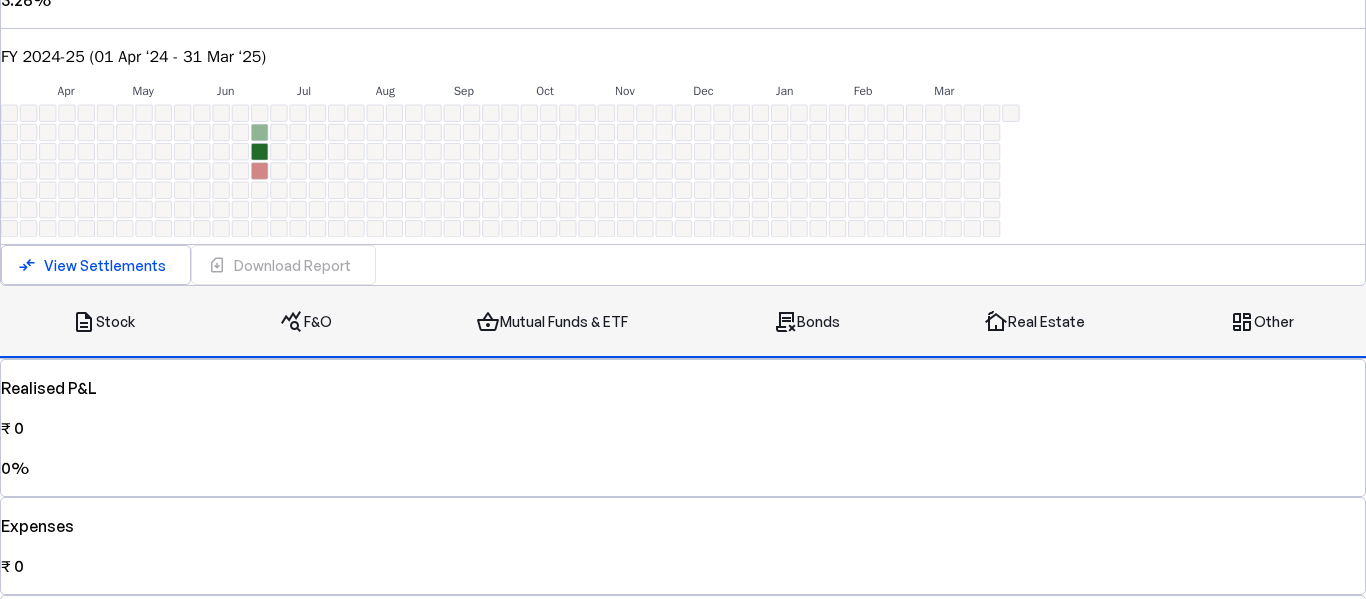 click on "description  Stock" at bounding box center [103, 322] 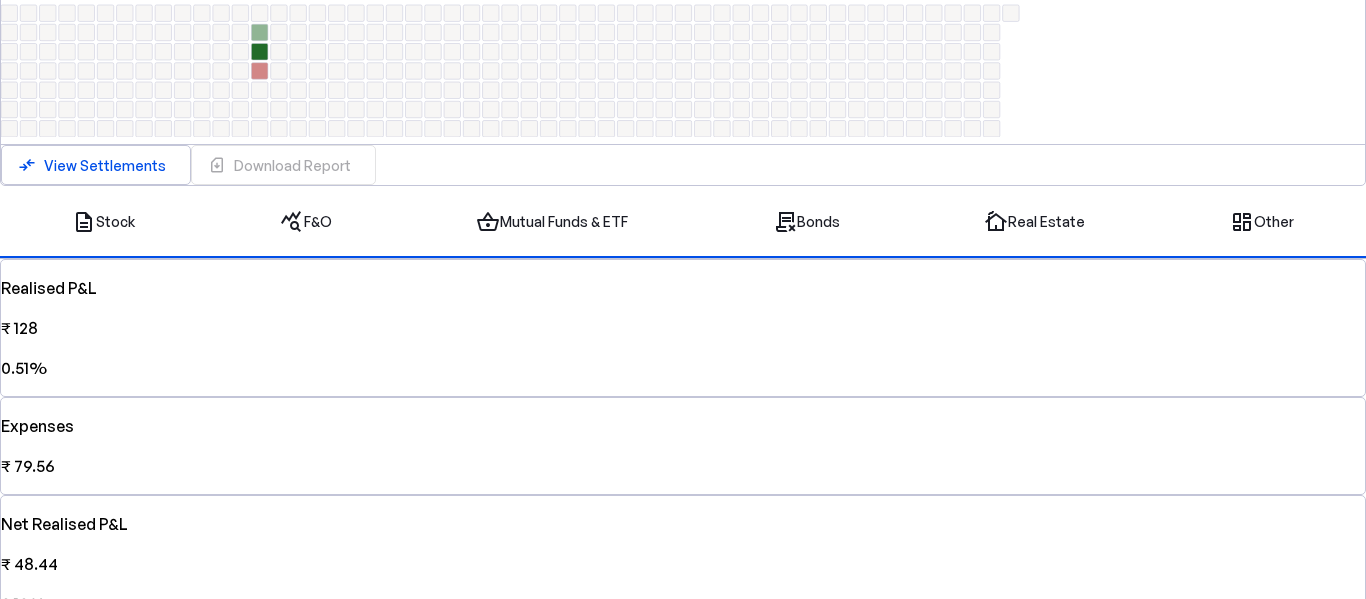 scroll, scrollTop: 1010, scrollLeft: 0, axis: vertical 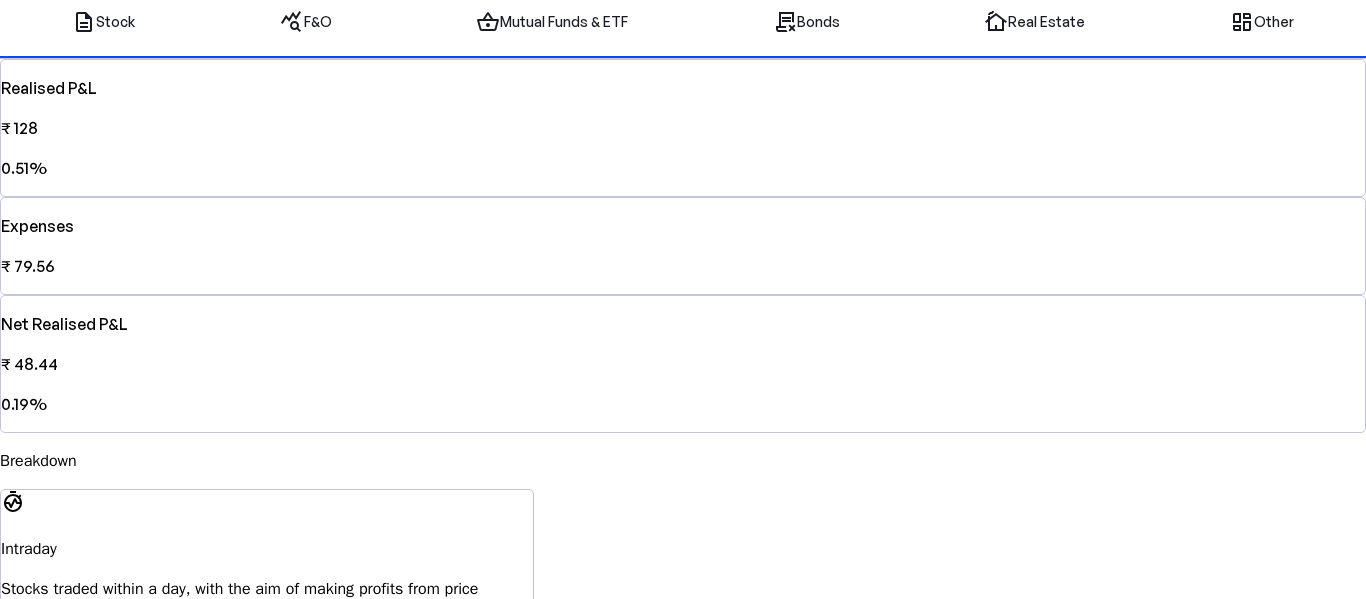 click on "Stocks traded within a day, with the aim of making profits from price fluctuations" at bounding box center (267, 601) 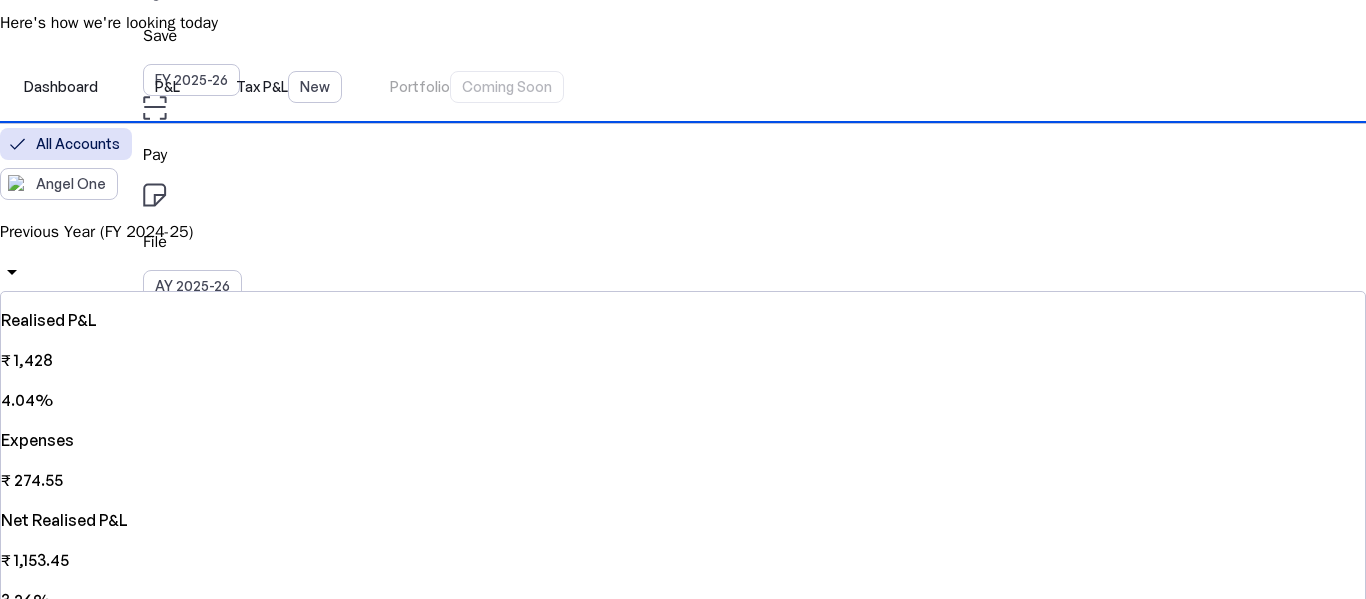 scroll, scrollTop: 0, scrollLeft: 0, axis: both 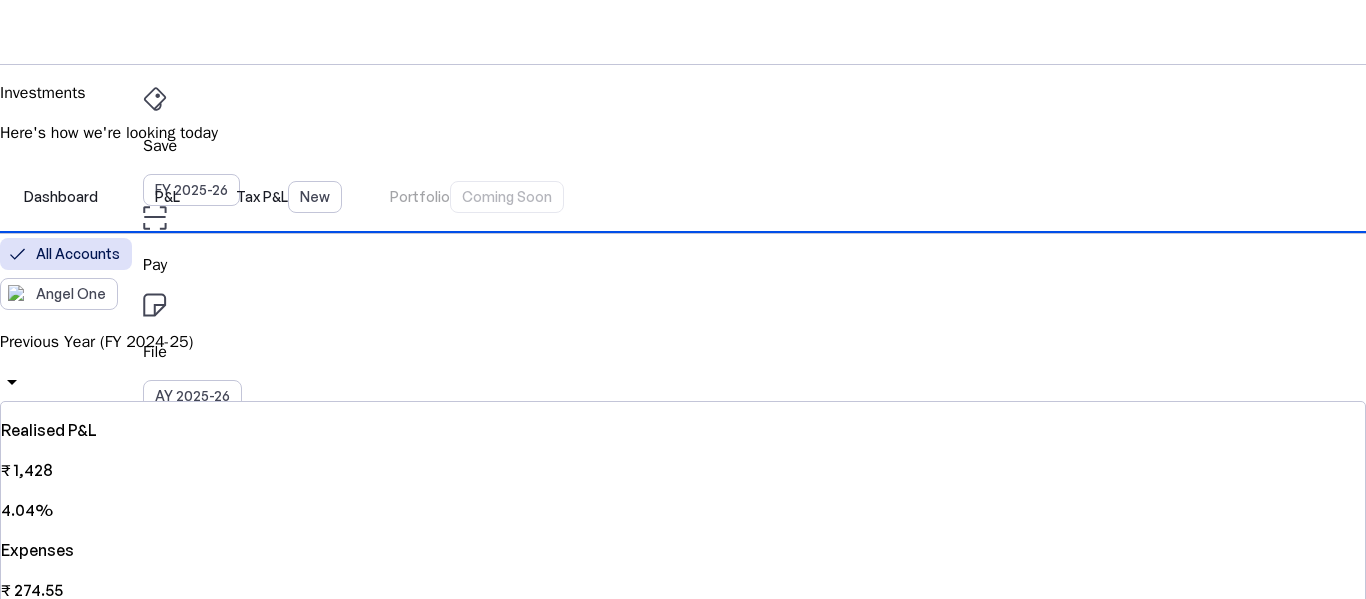 click on "Investments" at bounding box center [683, 440] 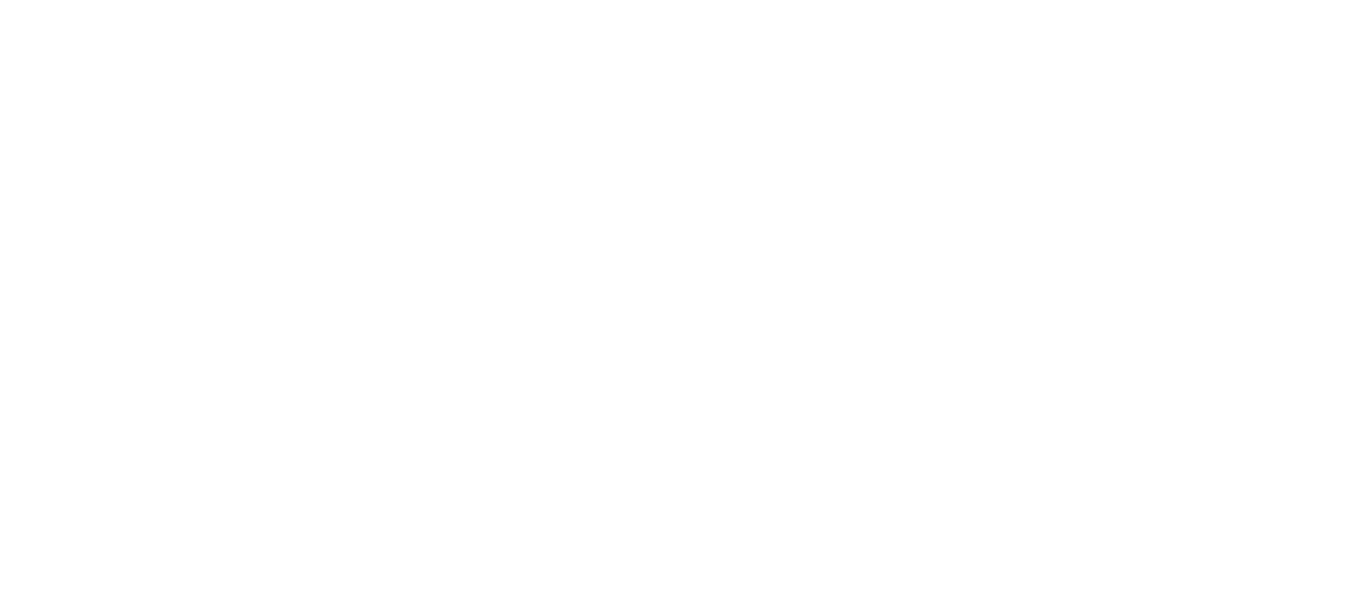 scroll, scrollTop: 0, scrollLeft: 0, axis: both 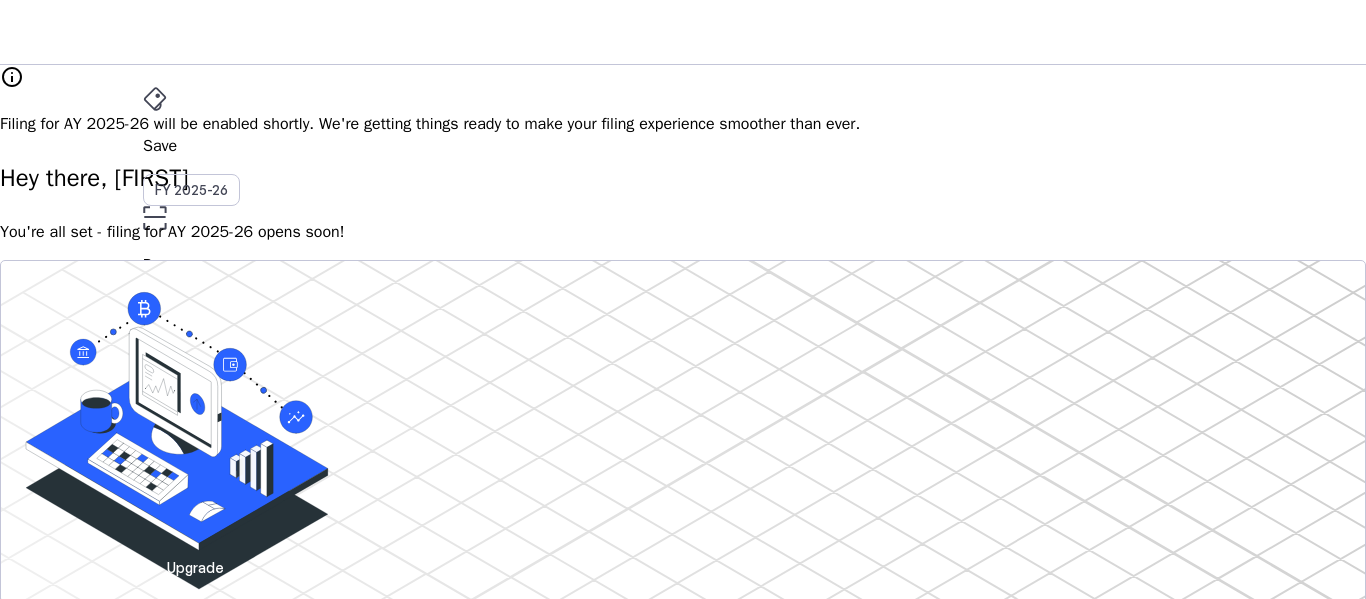 click on "Save FY 2025-26  Pay   File AY 2025-26  More  arrow_drop_down  A   Upgrade" at bounding box center (683, 32) 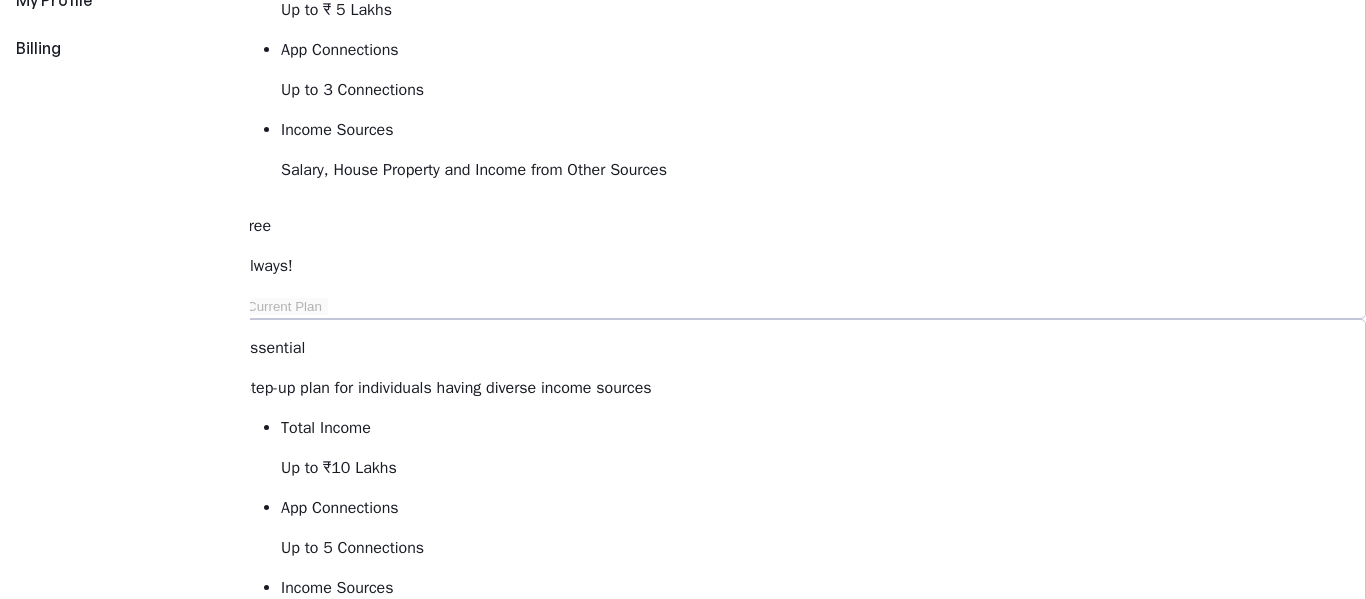 scroll, scrollTop: 0, scrollLeft: 0, axis: both 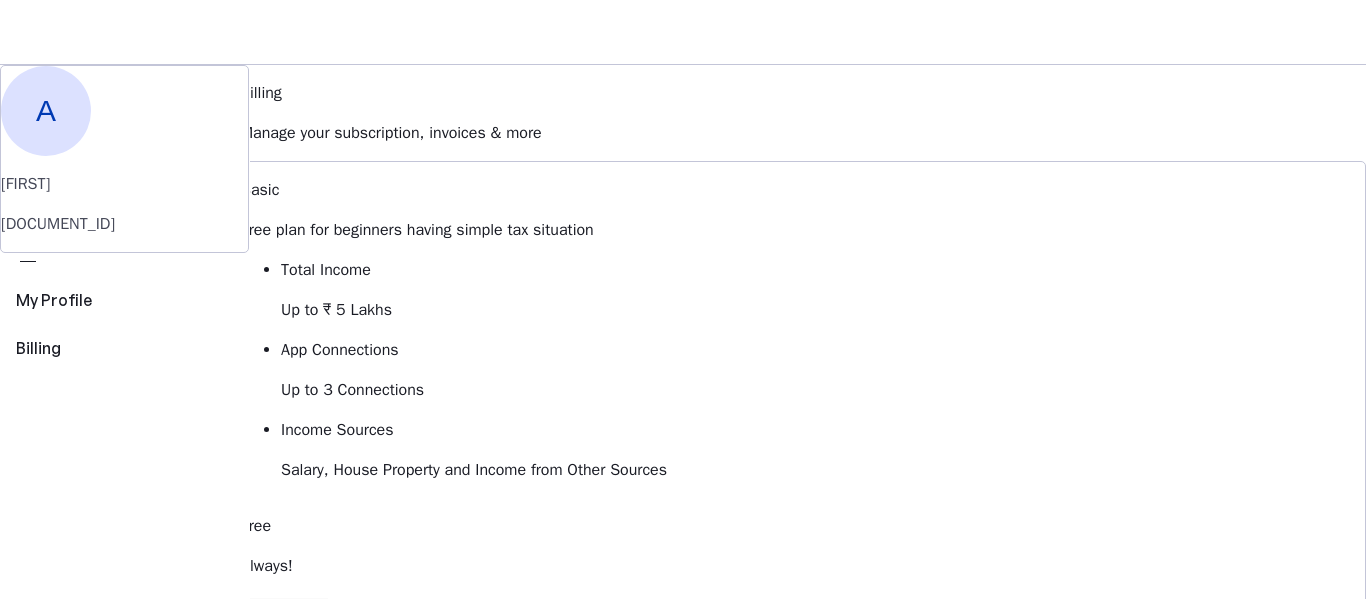 click on "arrow_drop_down" at bounding box center (155, 480) 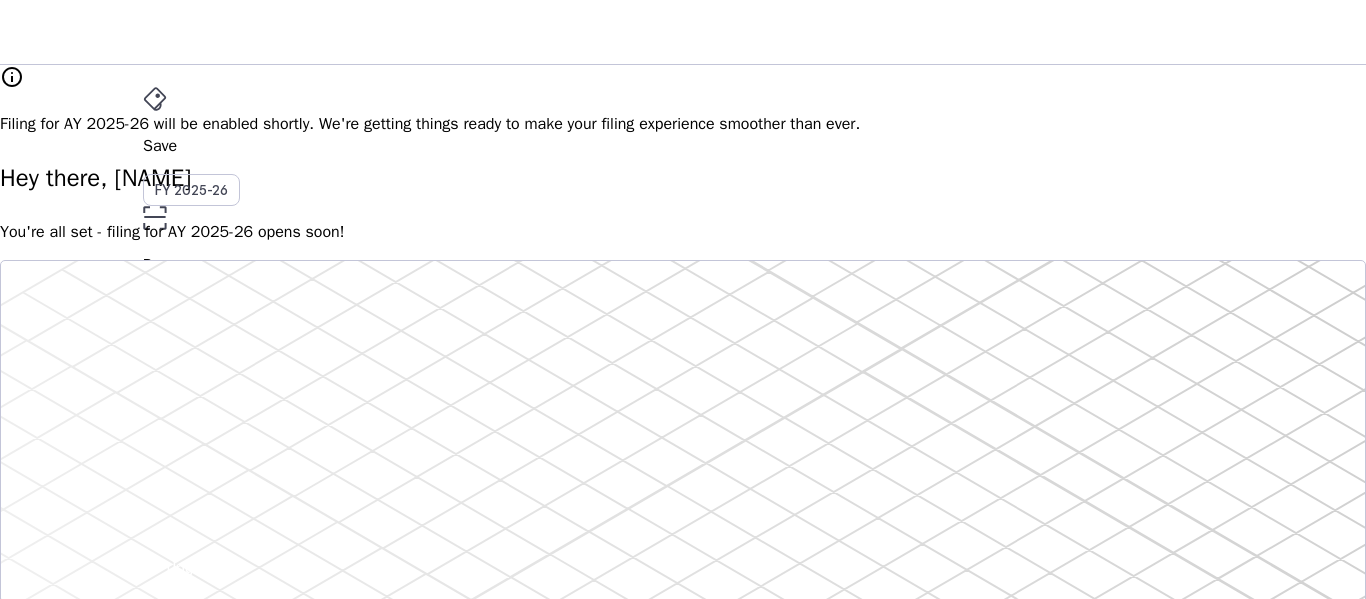 scroll, scrollTop: 200, scrollLeft: 0, axis: vertical 